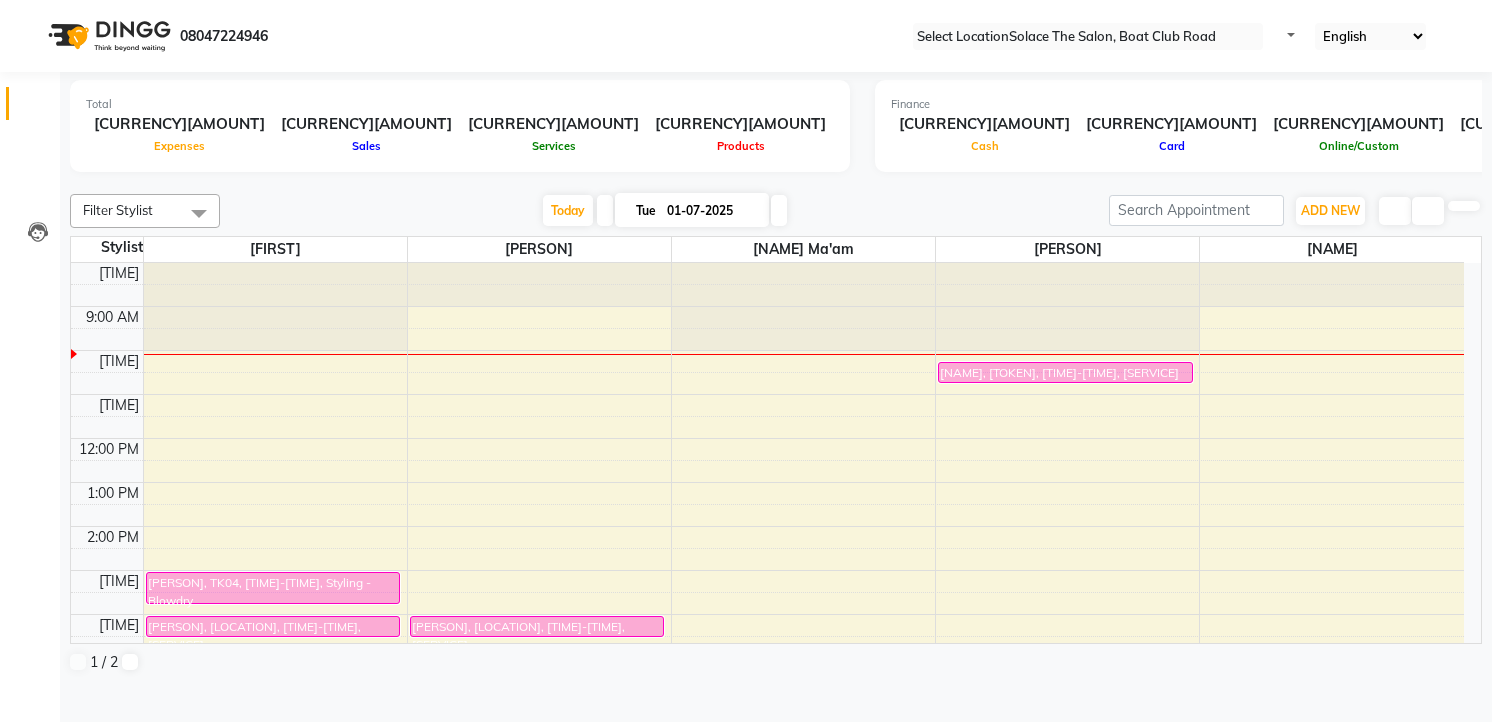 scroll, scrollTop: 0, scrollLeft: 0, axis: both 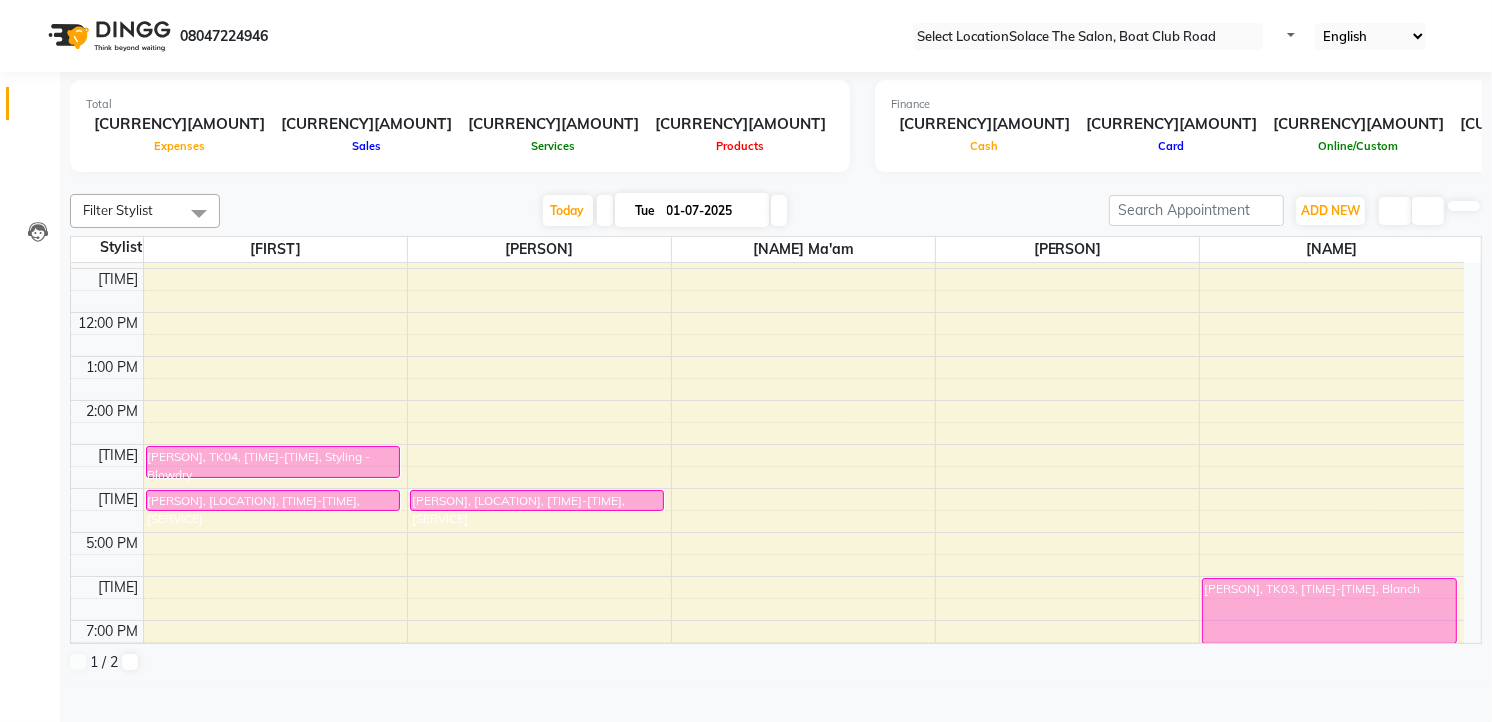 click at bounding box center [779, 210] 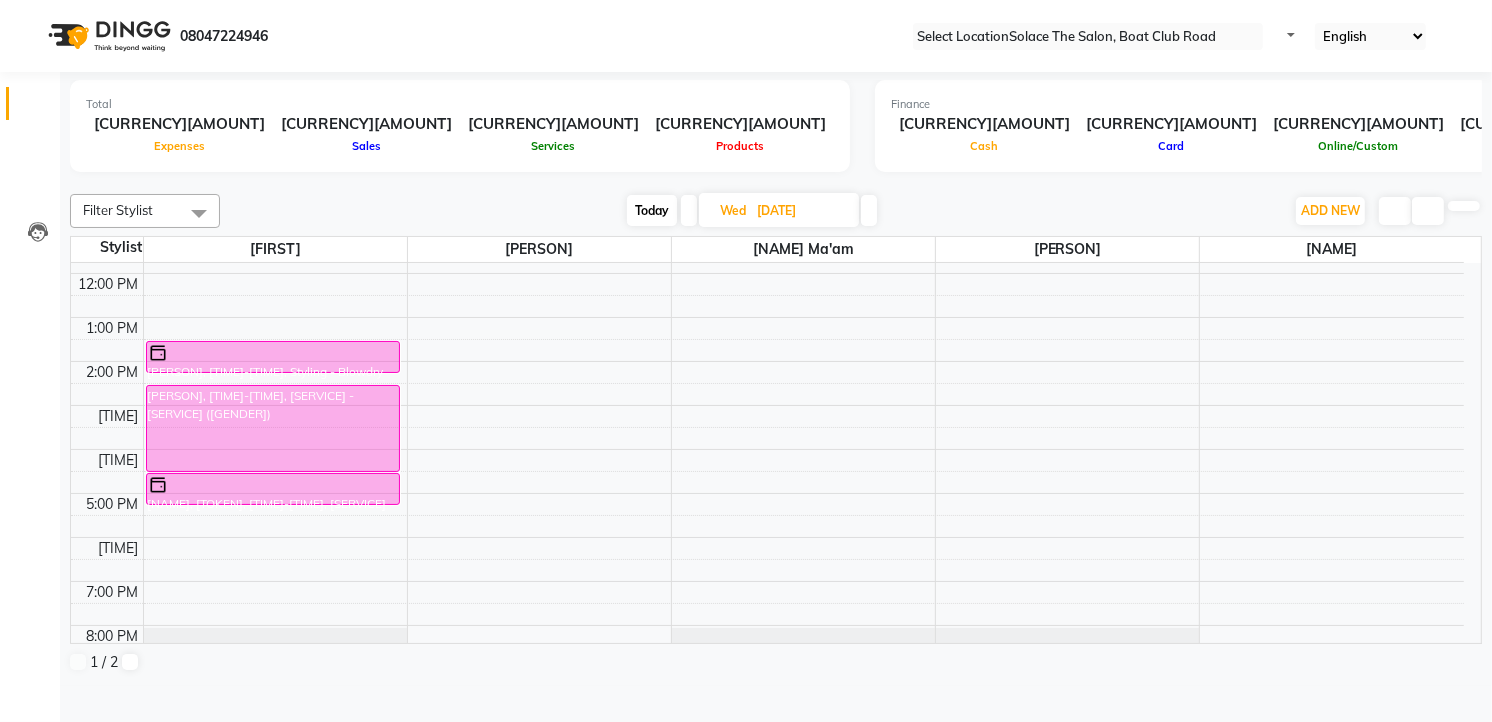 scroll, scrollTop: 237, scrollLeft: 0, axis: vertical 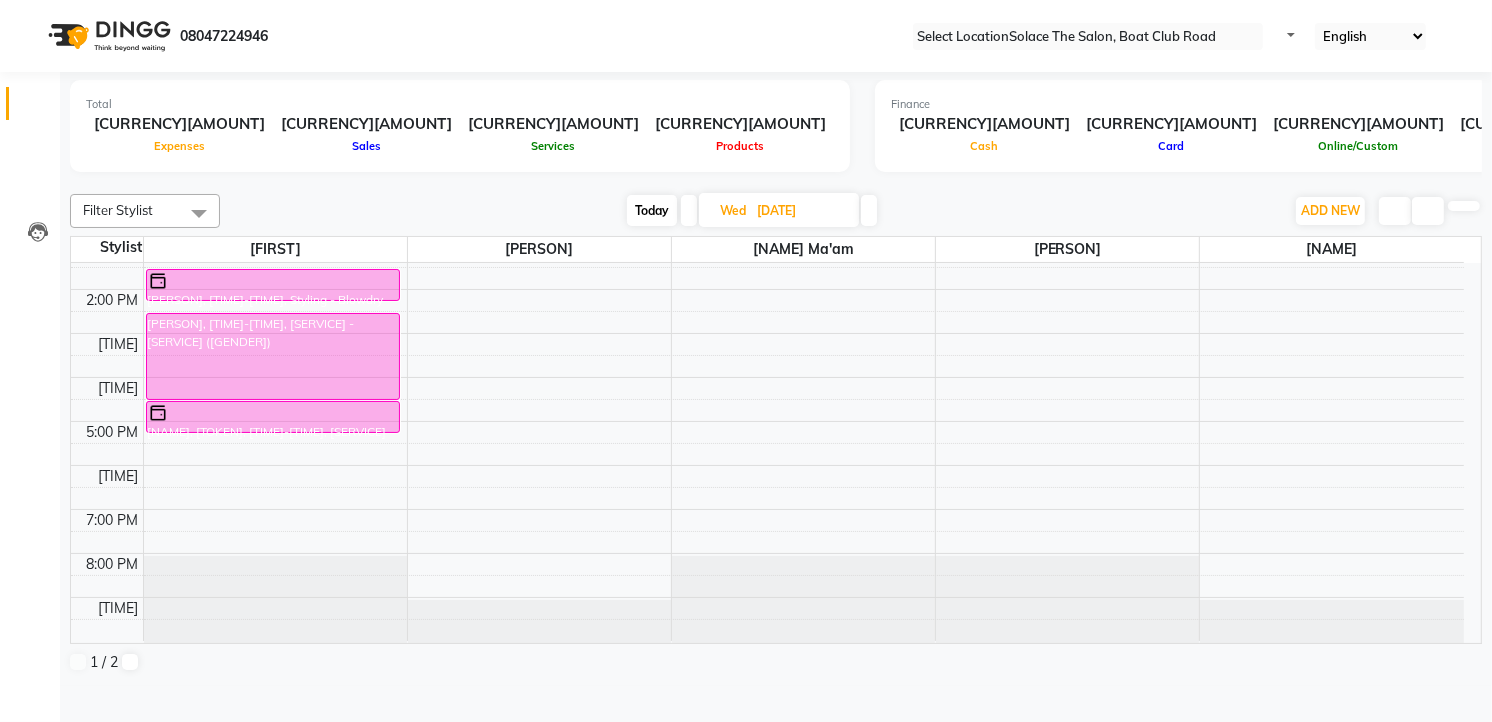 click on "Today" at bounding box center [652, 210] 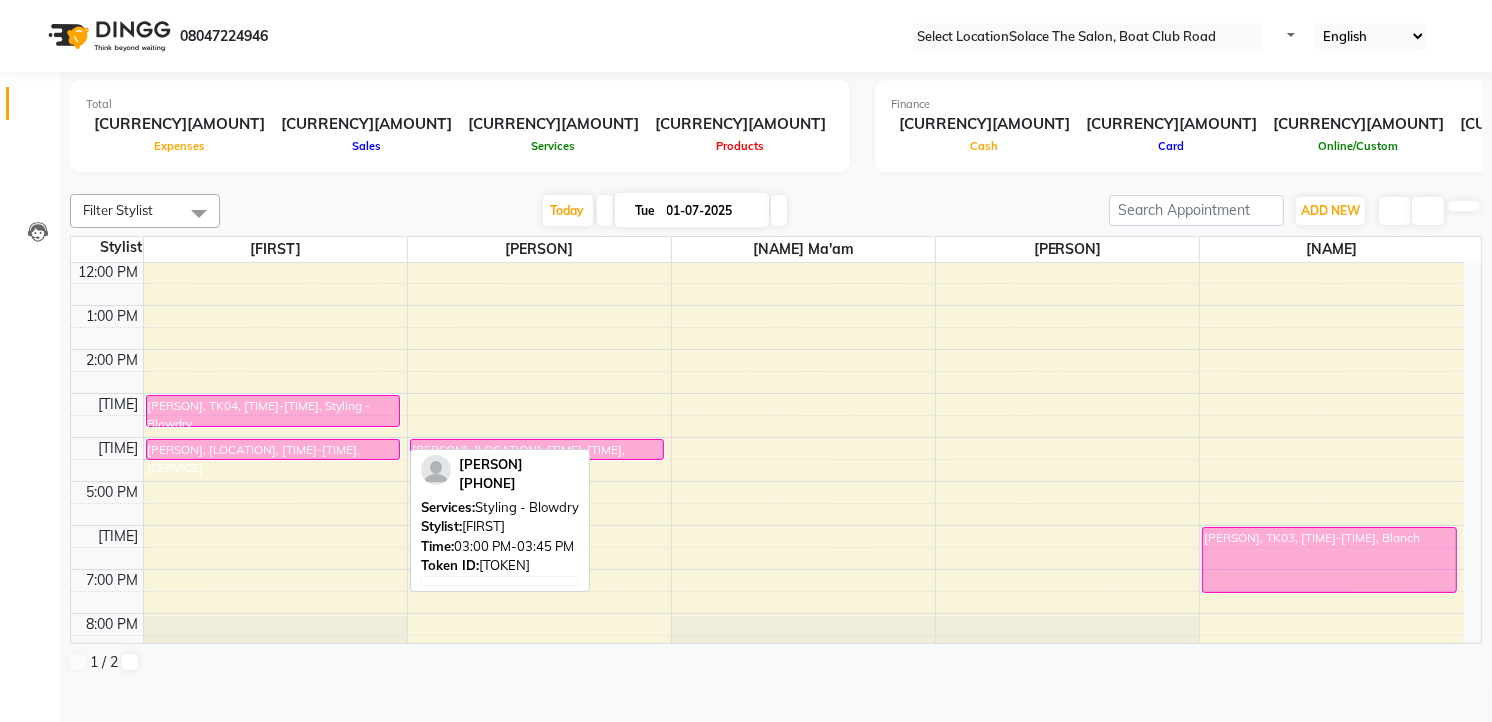 scroll, scrollTop: 237, scrollLeft: 0, axis: vertical 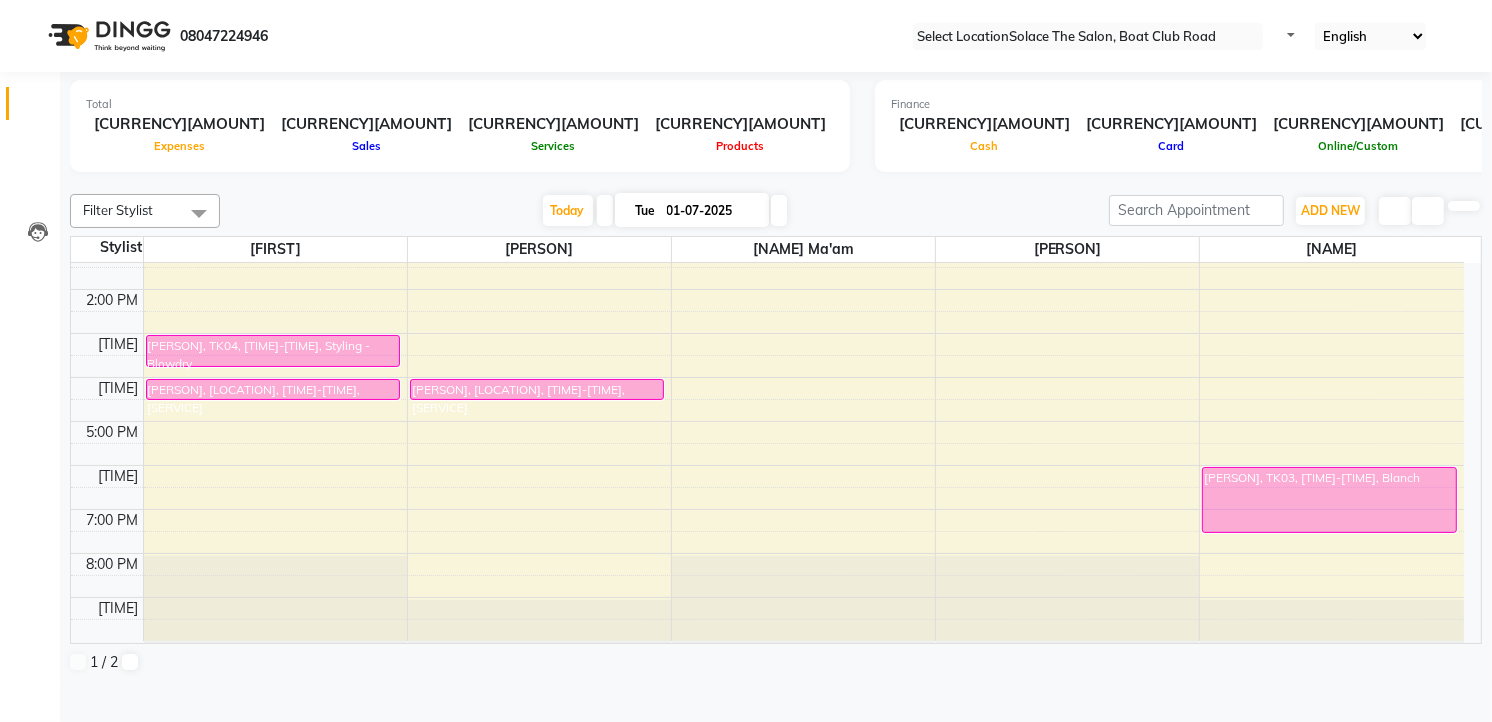 click at bounding box center [779, 210] 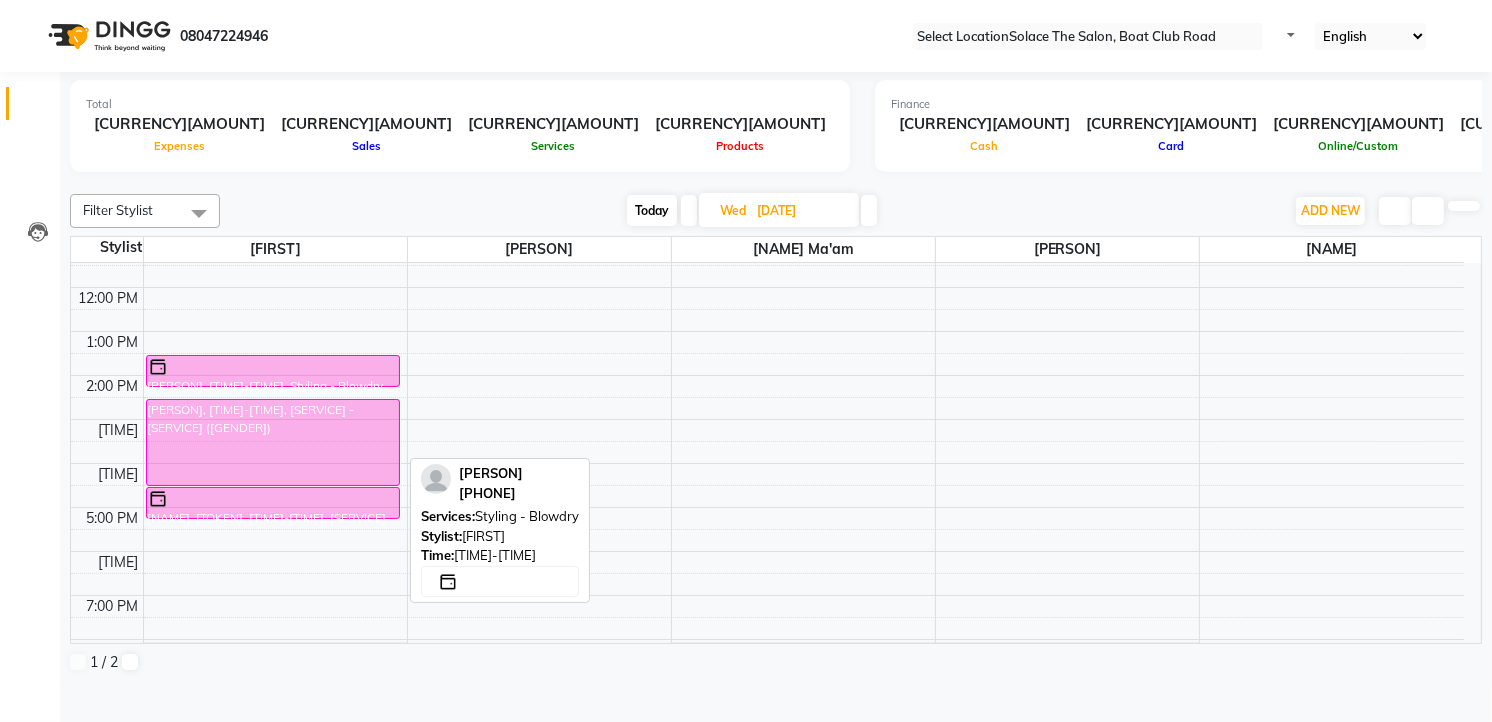 scroll, scrollTop: 111, scrollLeft: 0, axis: vertical 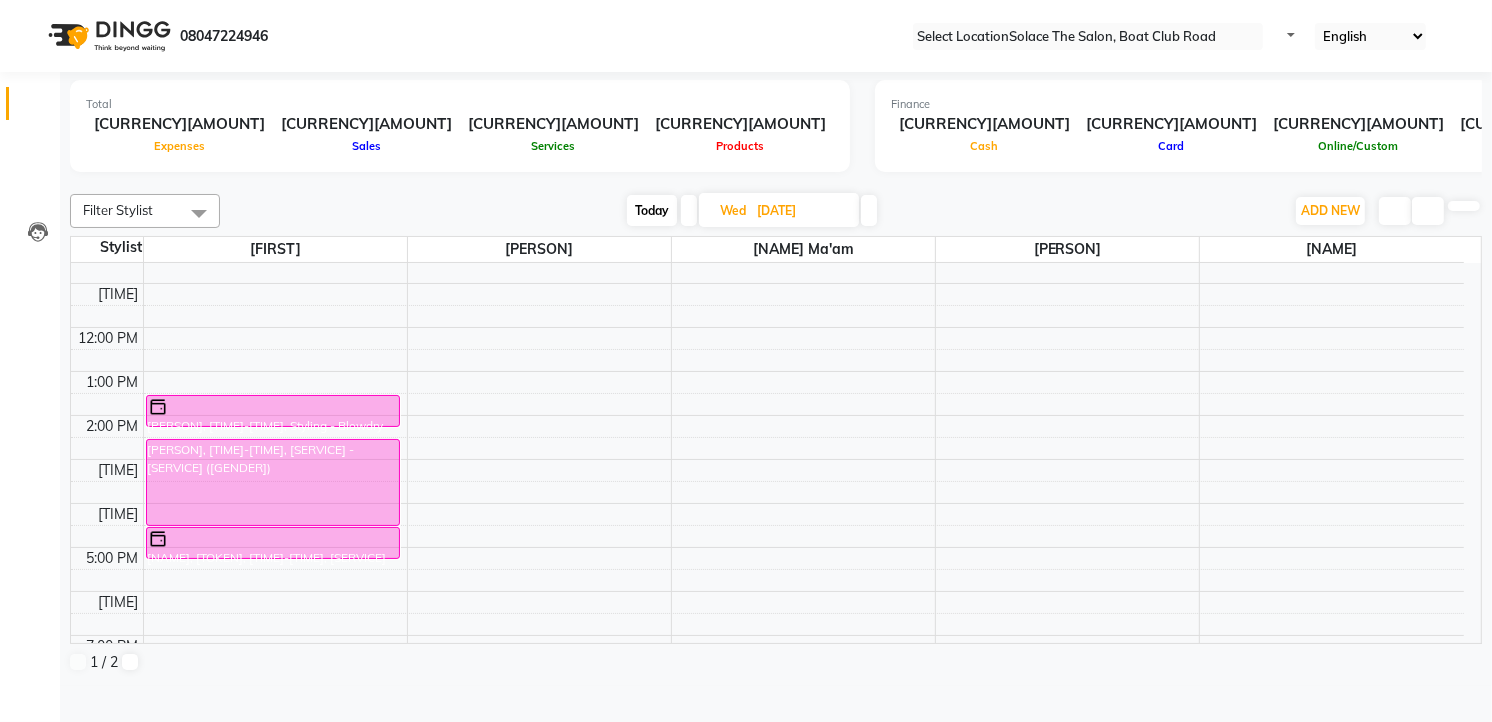 click on "Today" at bounding box center [652, 210] 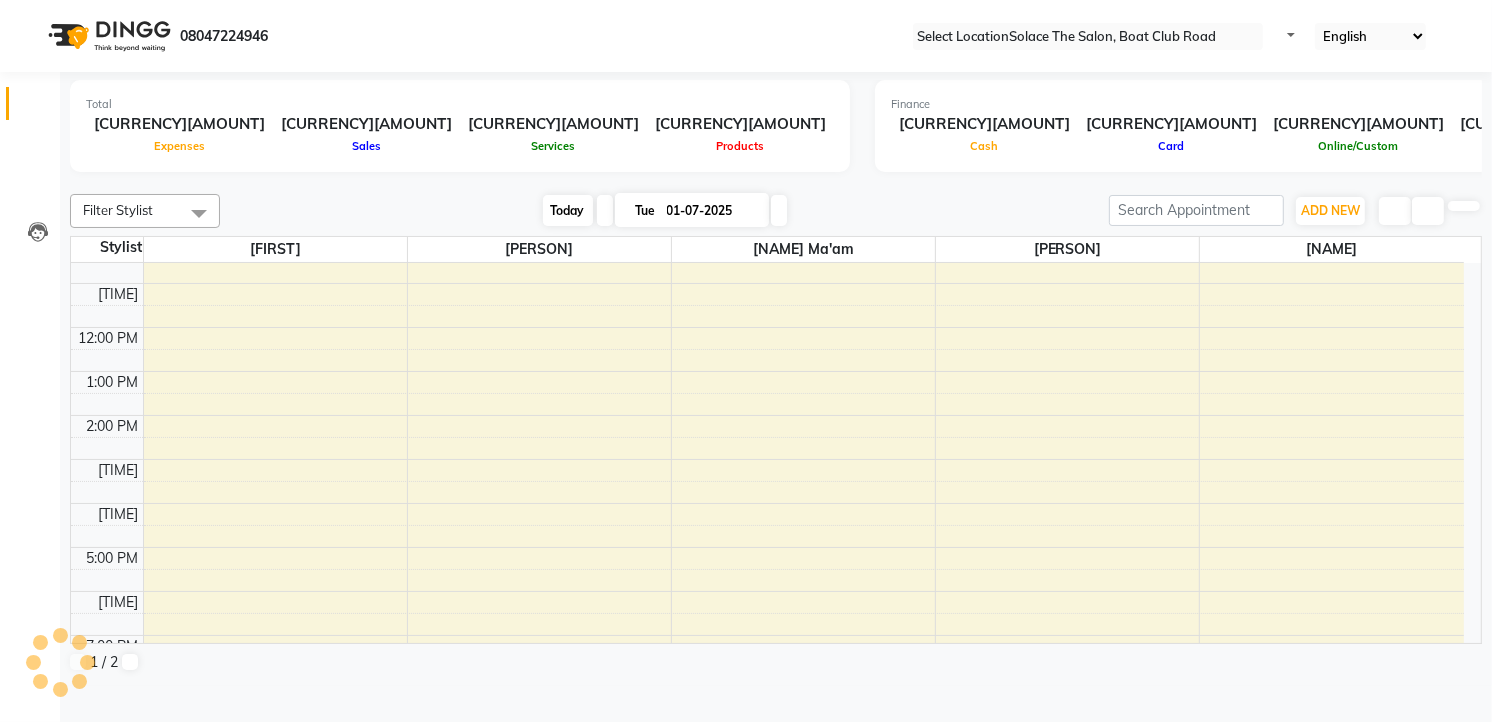 scroll, scrollTop: 88, scrollLeft: 0, axis: vertical 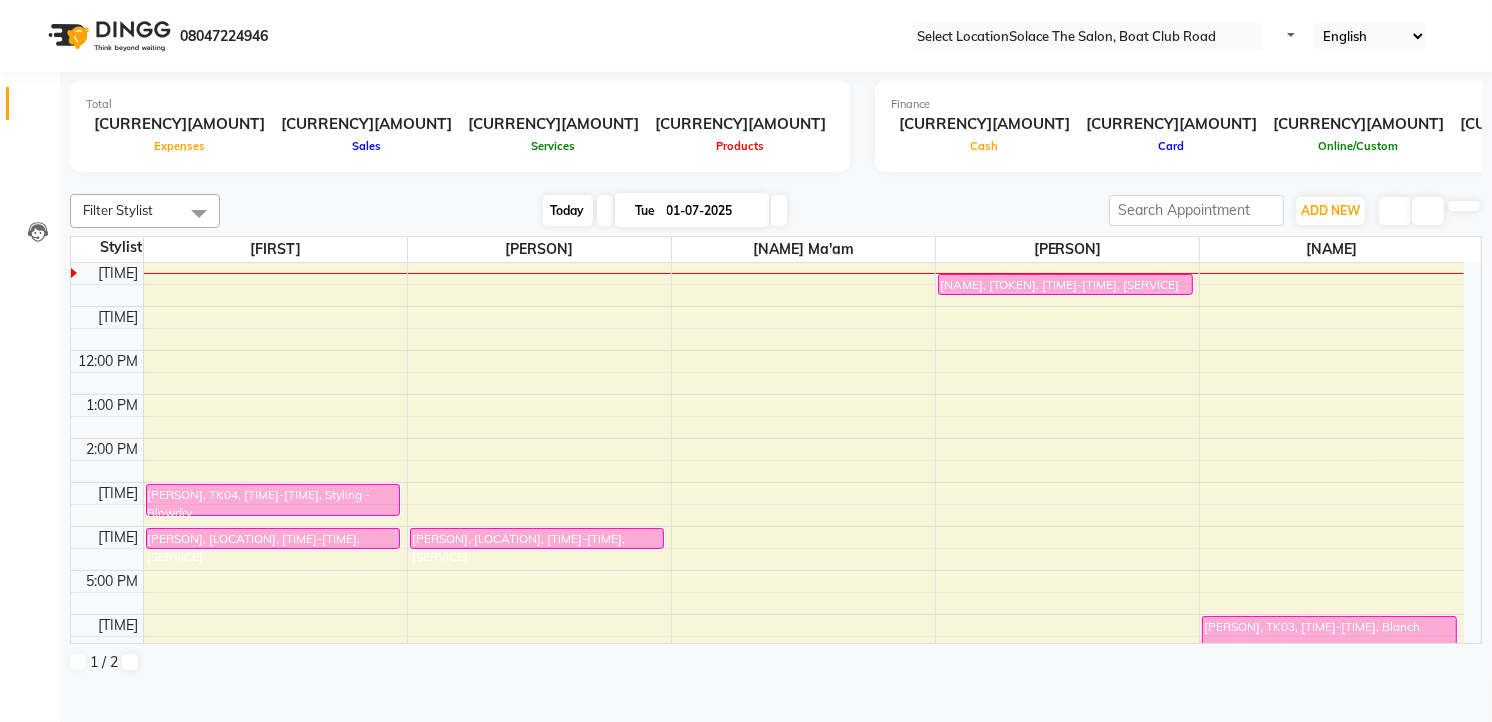 click on "Today" at bounding box center [568, 210] 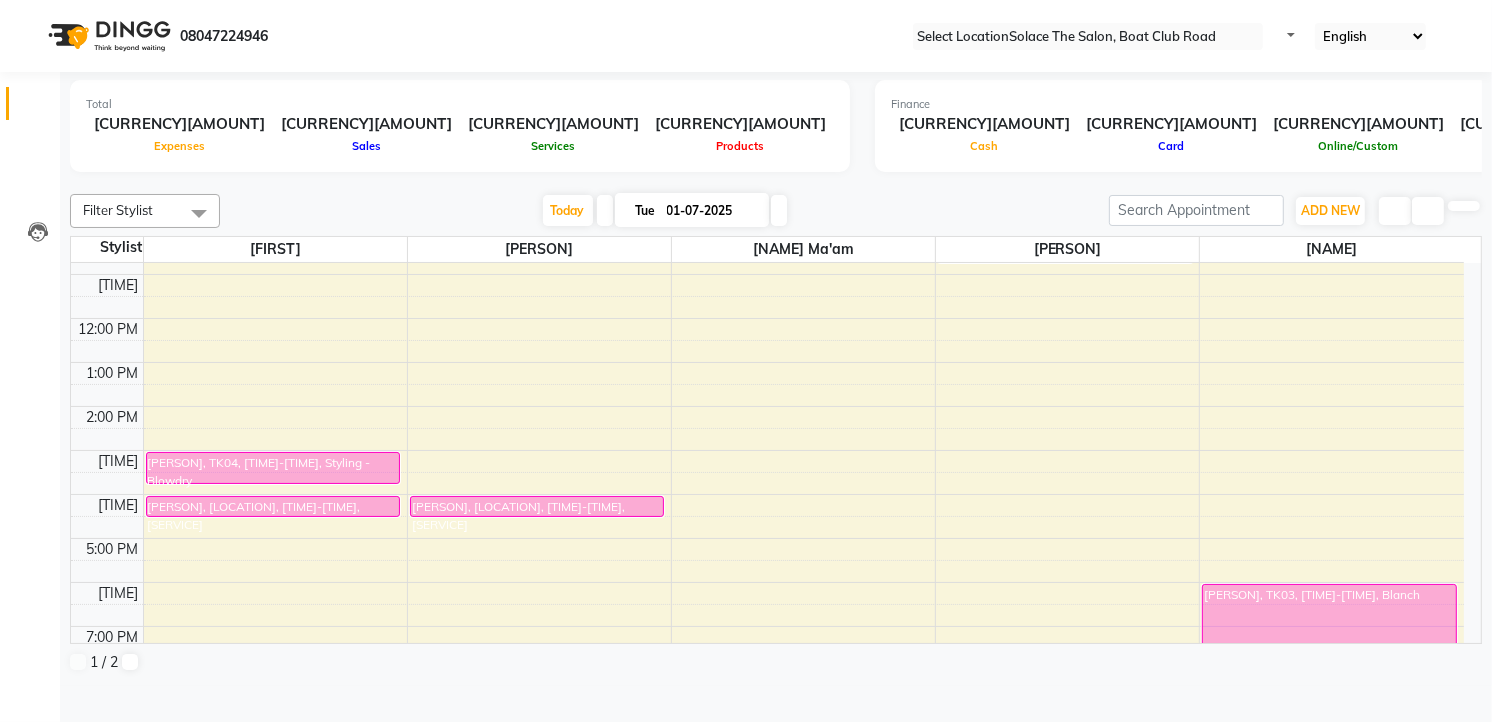scroll, scrollTop: 222, scrollLeft: 0, axis: vertical 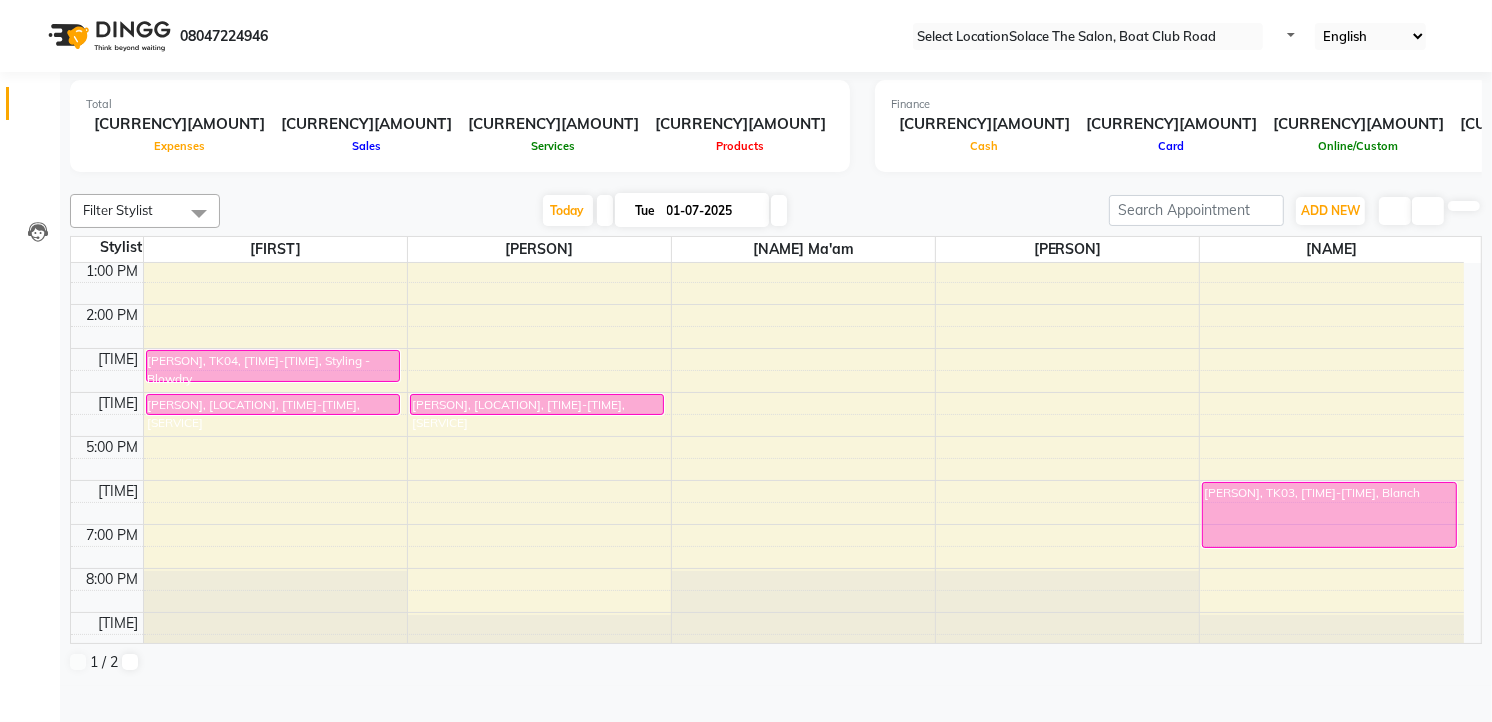 click at bounding box center (605, 210) 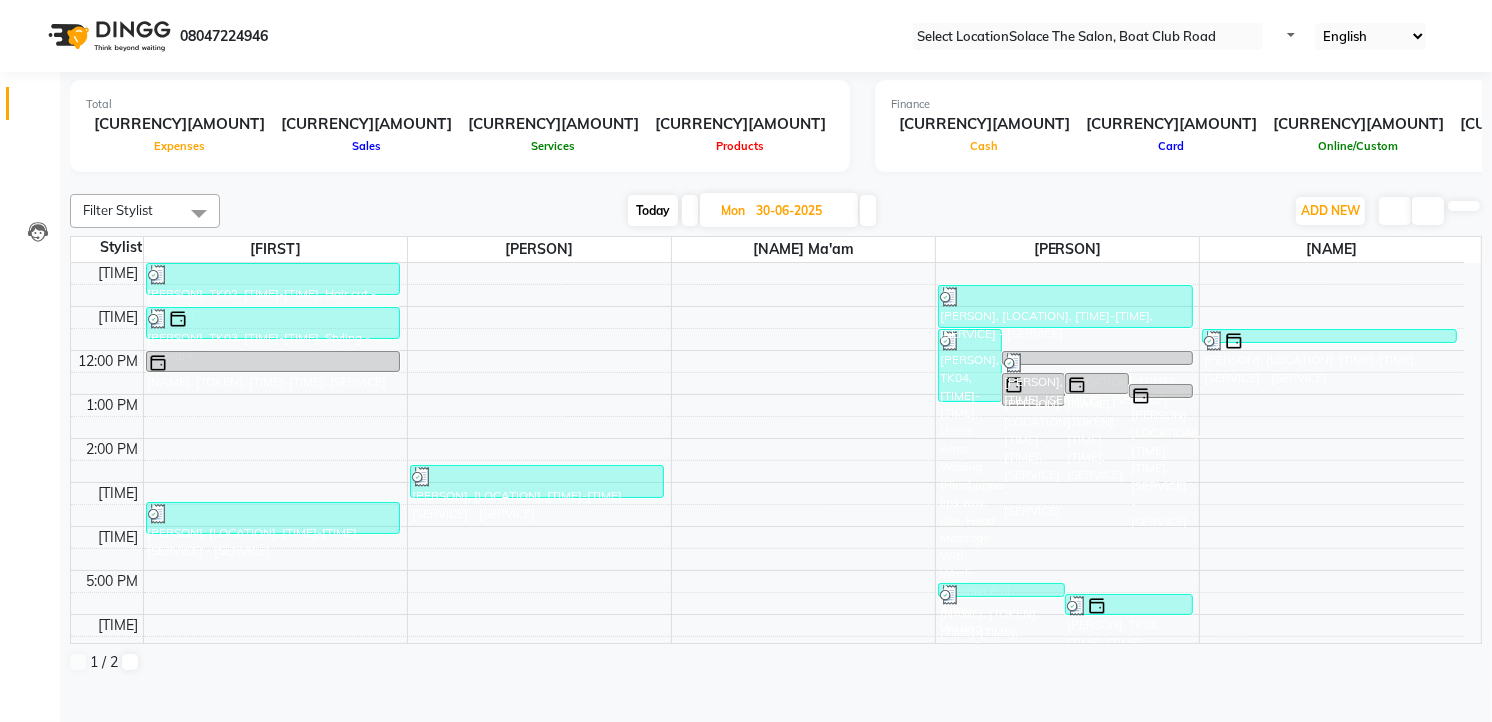 scroll, scrollTop: 0, scrollLeft: 0, axis: both 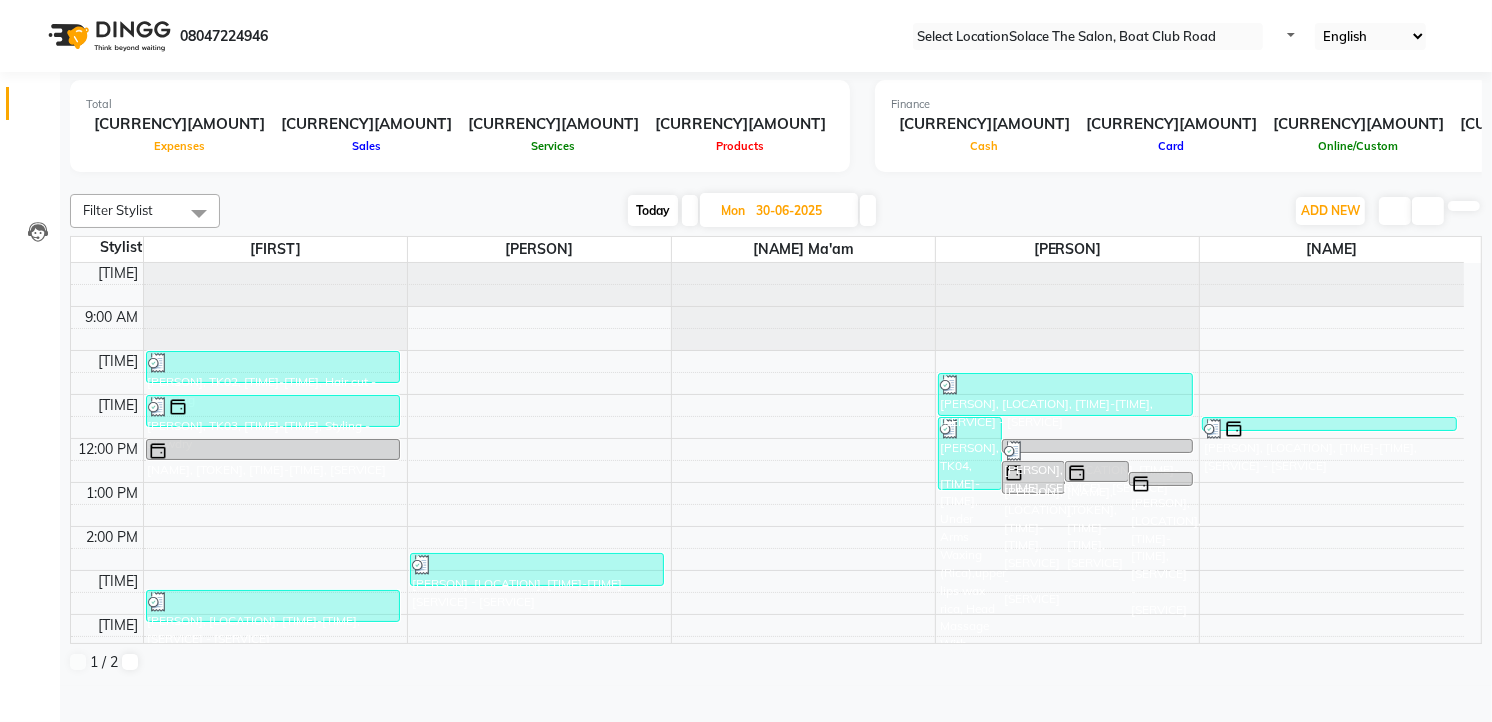 click at bounding box center (868, 210) 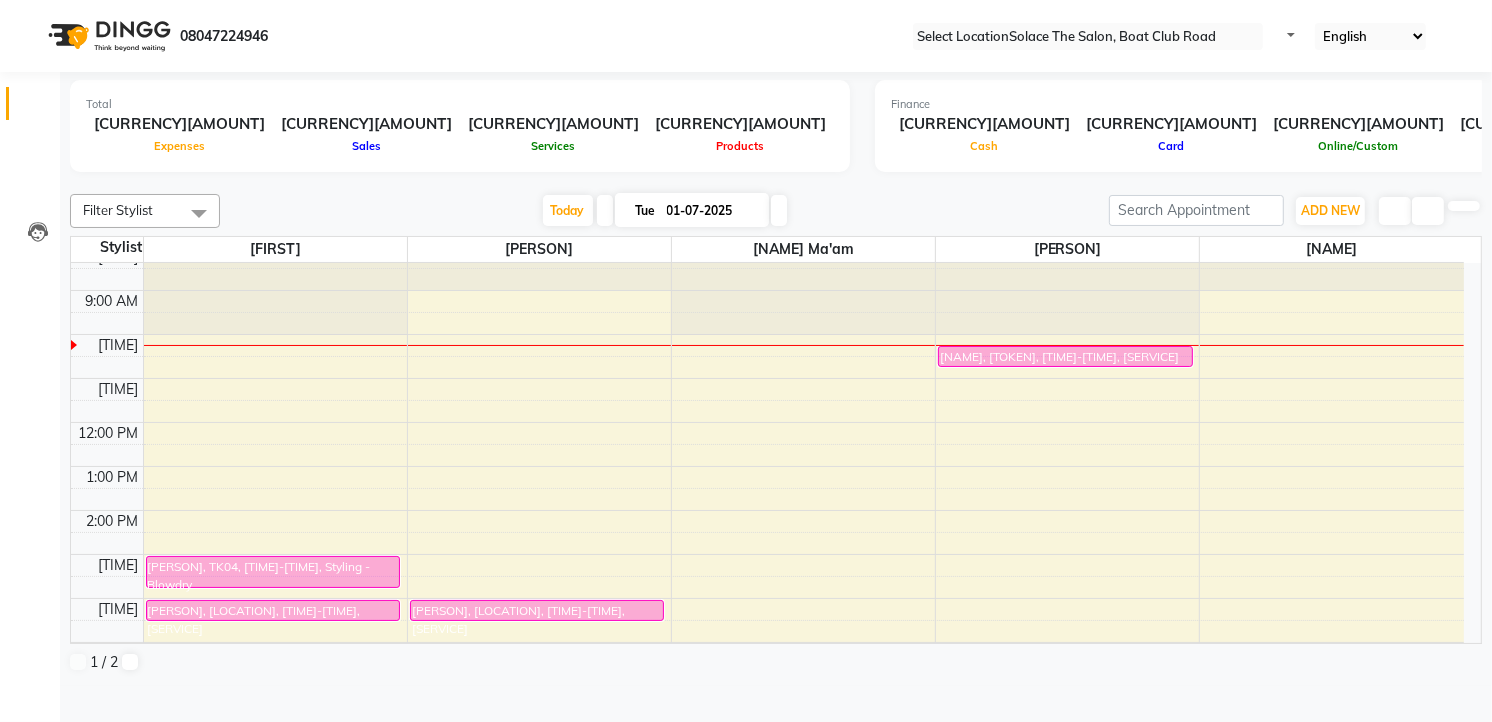 scroll, scrollTop: 0, scrollLeft: 0, axis: both 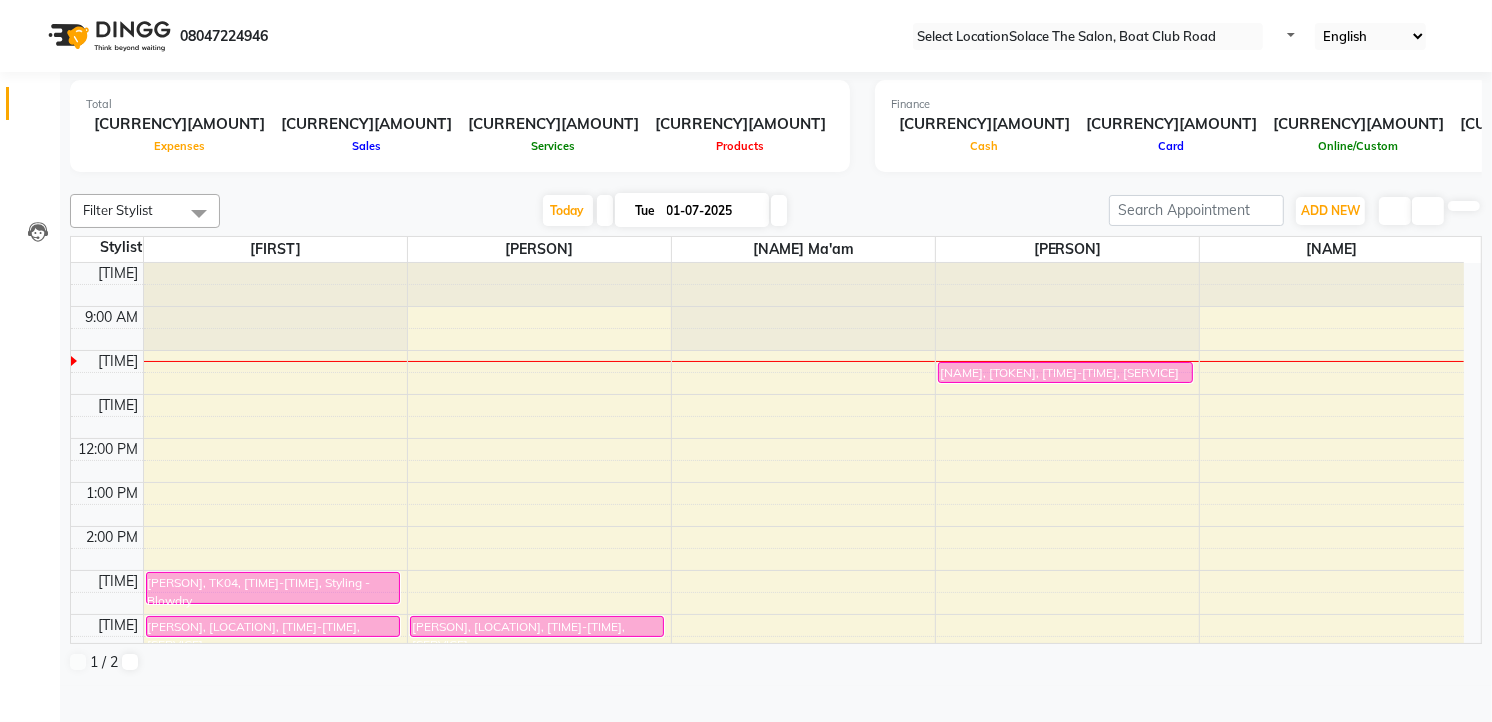 click at bounding box center (779, 210) 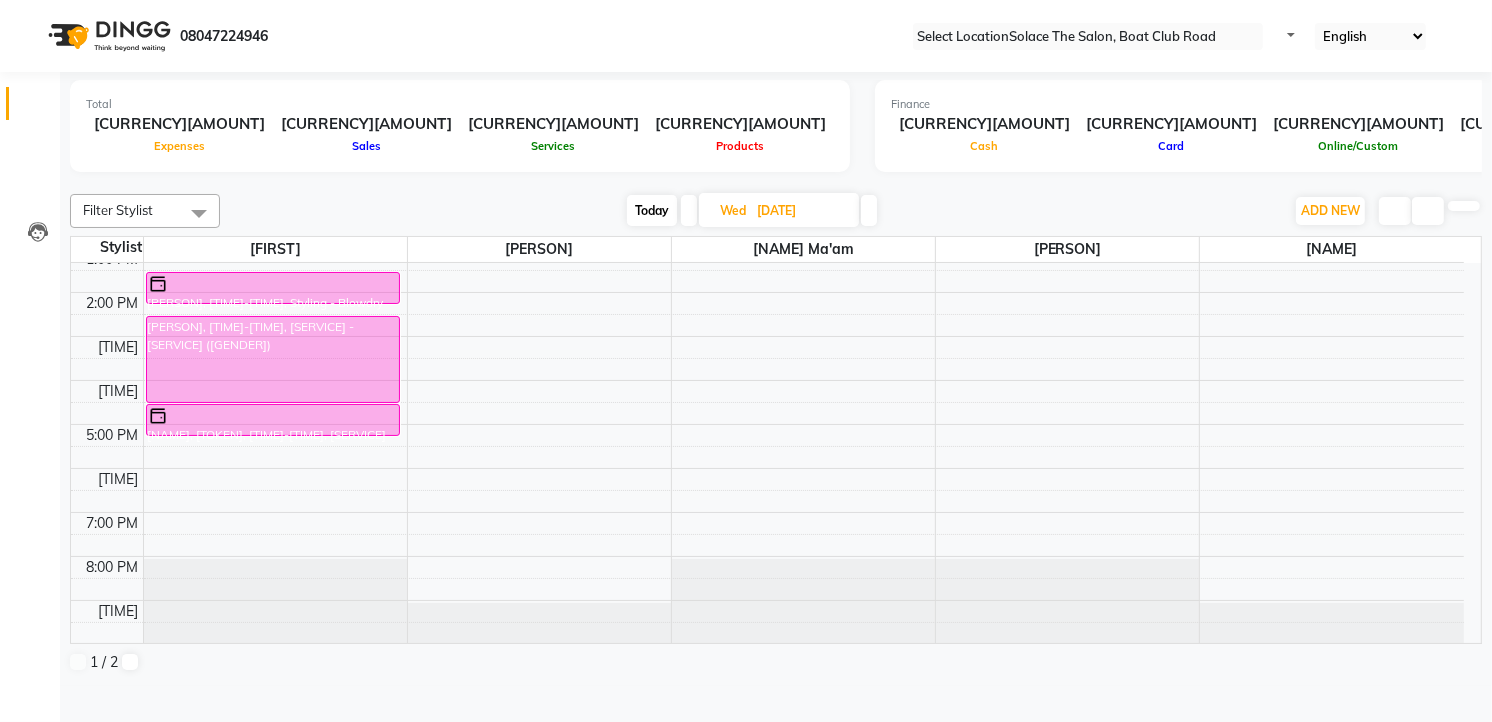 scroll, scrollTop: 237, scrollLeft: 0, axis: vertical 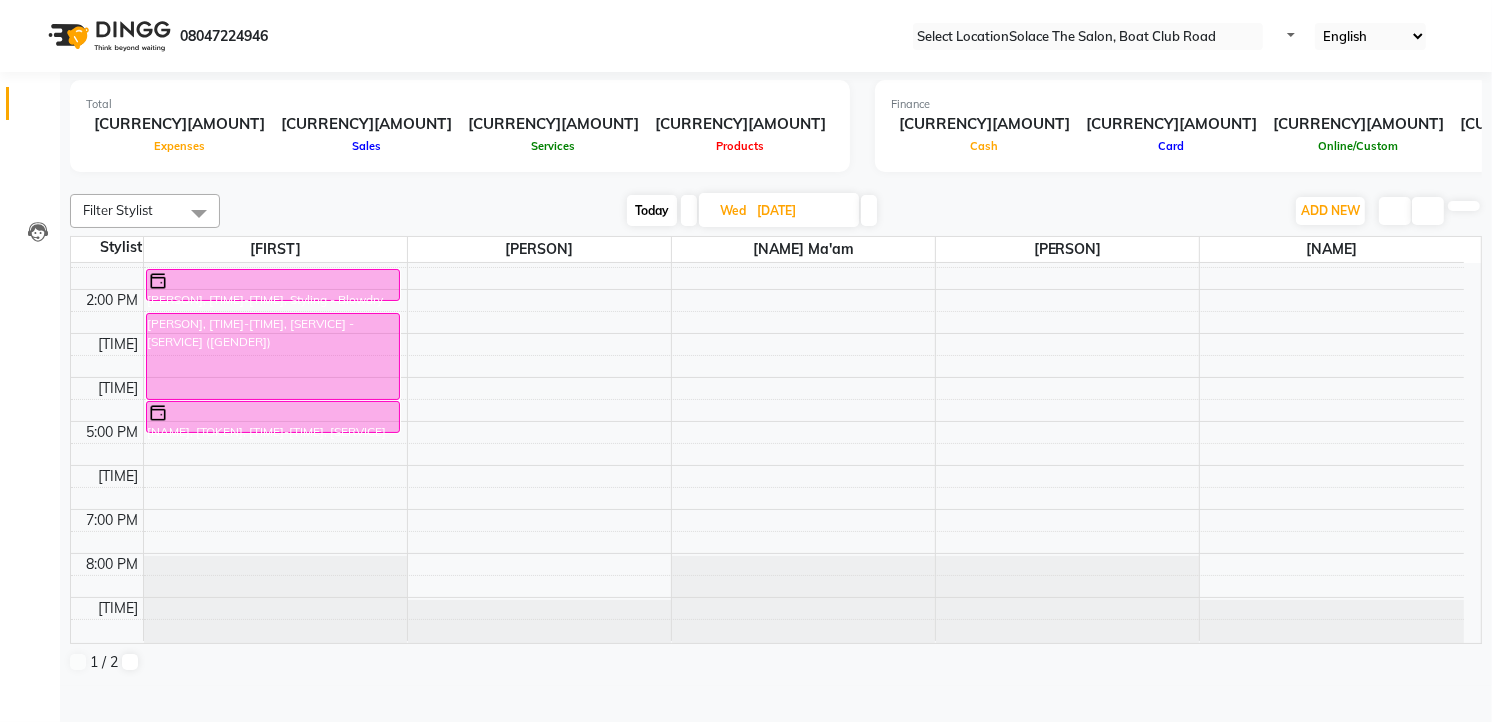 click on "Today" at bounding box center (652, 210) 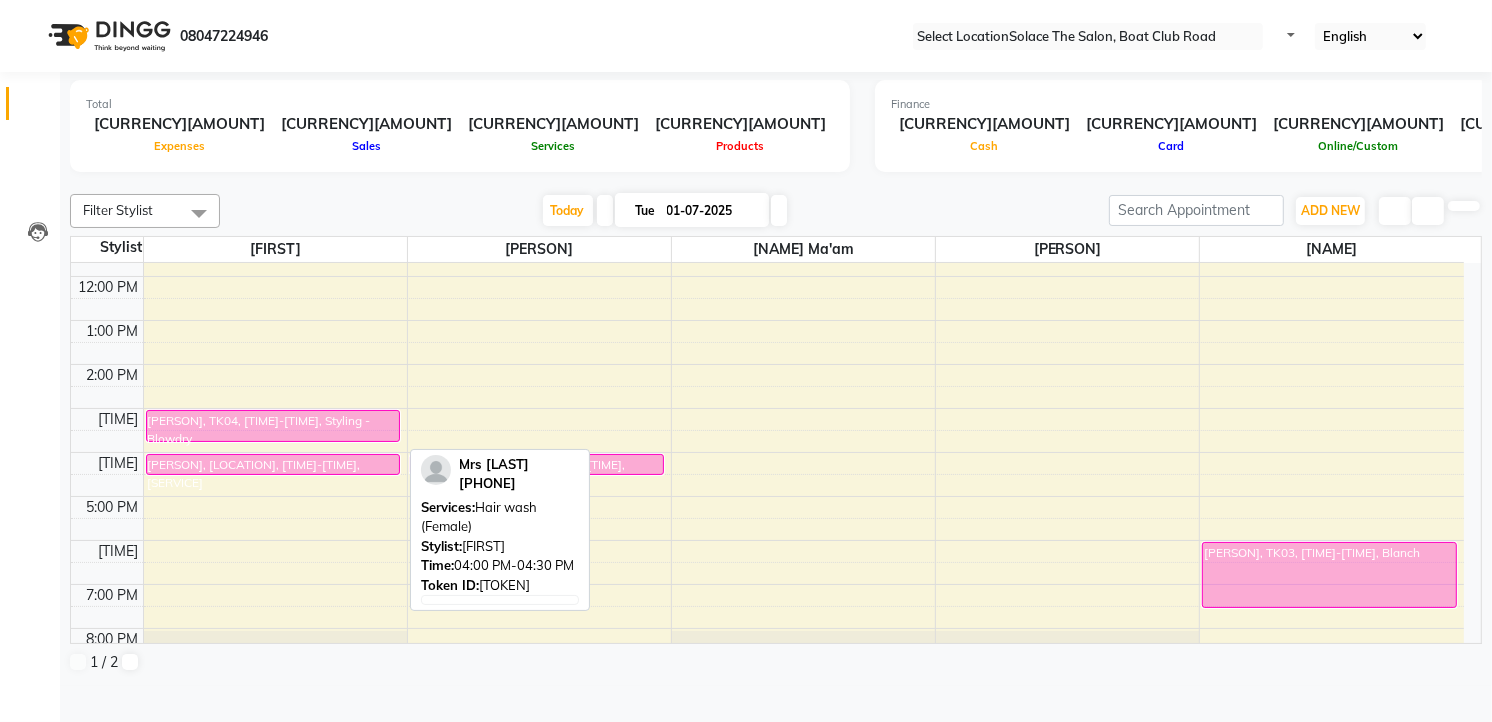 scroll, scrollTop: 237, scrollLeft: 0, axis: vertical 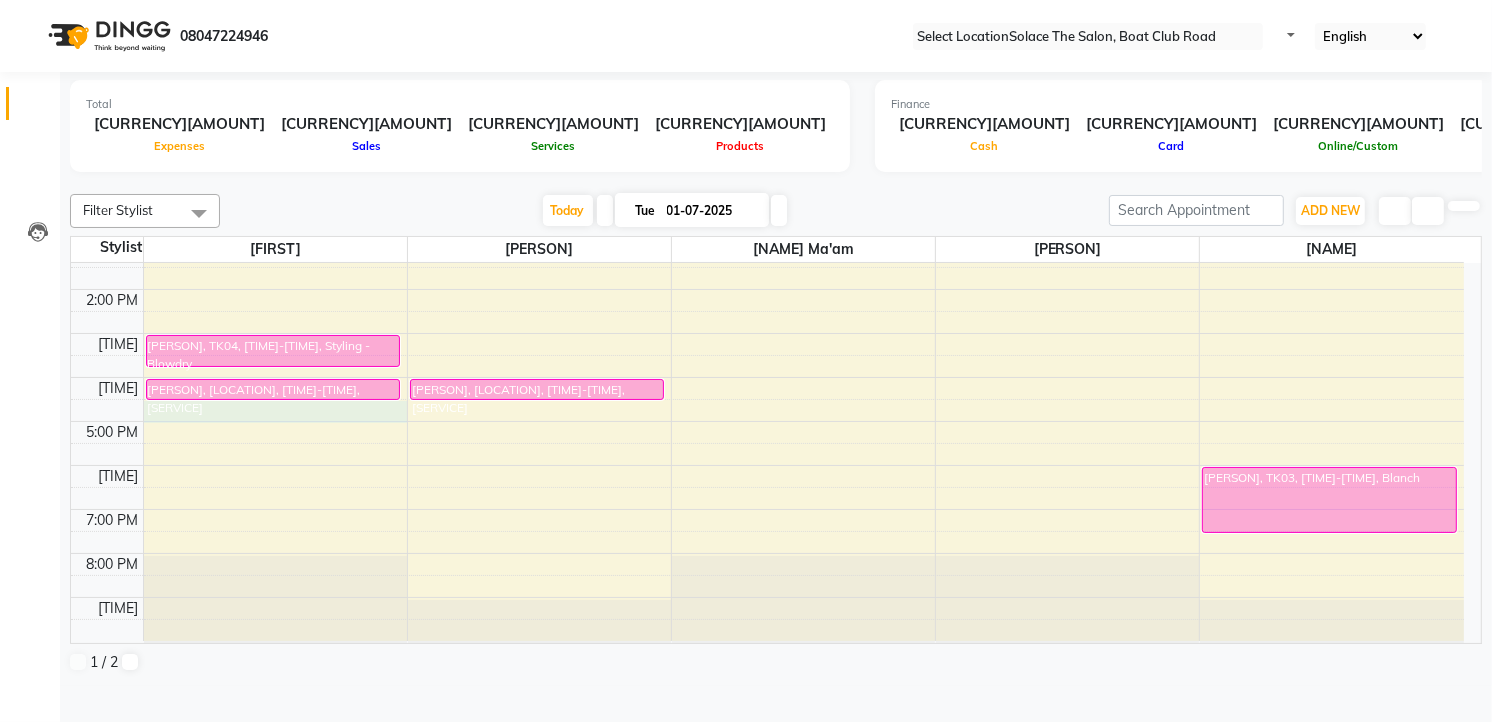 click on "[PERSON], TK04, [TIME]-[TIME], Styling - Blowdry     [PERSON], TK02, [TIME]-[TIME], Hair wash (Female)     [PERSON], TK02, [TIME]-[TIME], Hair wash (Female)     [PERSON], TK01, [TIME]-[TIME],   Face Waxing (Rica)     [PERSON], TK03, [TIME]-[TIME], Blanch" at bounding box center [767, 333] 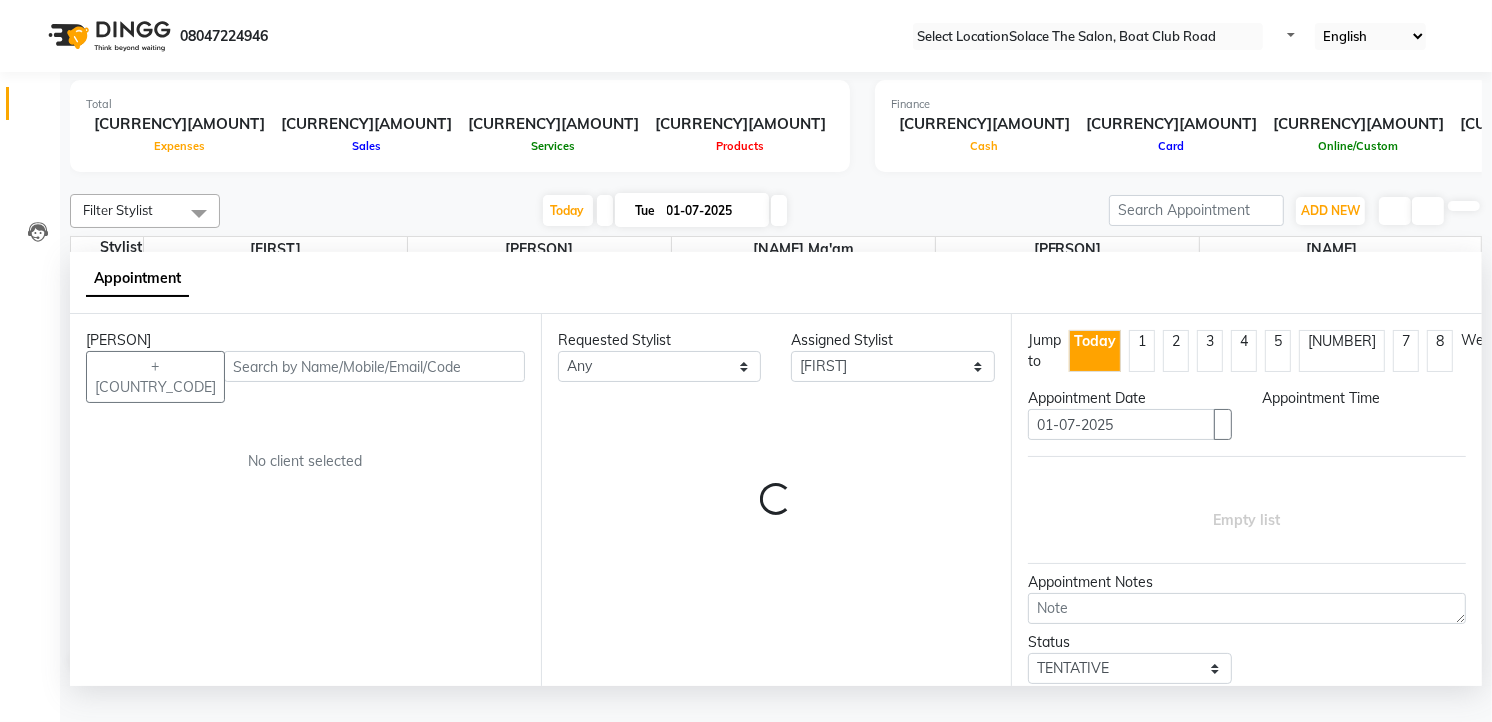 scroll, scrollTop: 1, scrollLeft: 0, axis: vertical 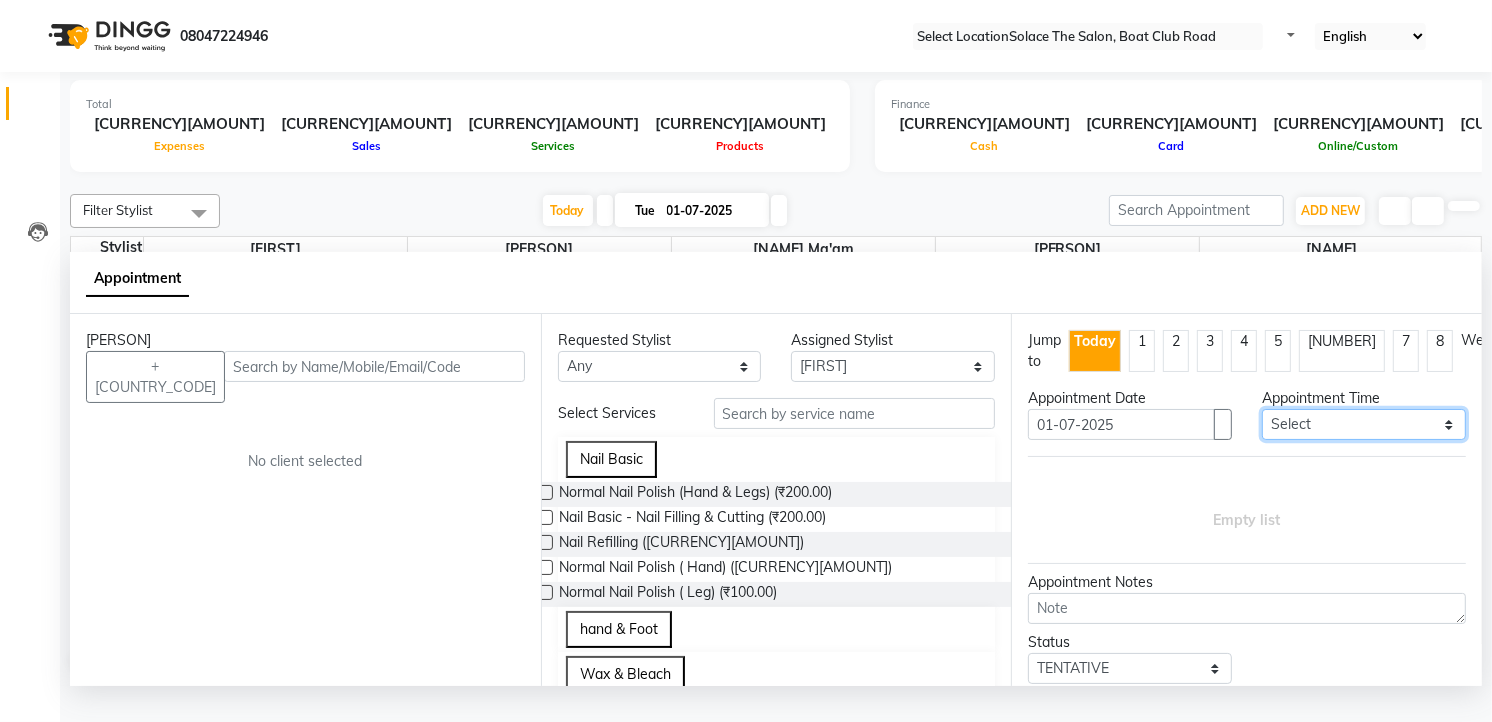 click on "Select 09:00 AM 09:15 AM 09:30 AM 09:45 AM 10:00 AM 10:15 AM 10:30 AM 10:45 AM 11:00 AM 11:15 AM 11:30 AM 11:45 AM 12:00 PM 12:15 PM 12:30 PM 12:45 PM 01:00 PM 01:15 PM 01:30 PM 01:45 PM 02:00 PM 02:15 PM 02:30 PM 02:45 PM 03:00 PM 03:15 PM 03:30 PM 03:45 PM 04:00 PM 04:15 PM 04:30 PM 04:45 PM 05:00 PM 05:15 PM 05:30 PM 05:45 PM 06:00 PM 06:15 PM 06:30 PM 06:45 PM 07:00 PM 07:15 PM 07:30 PM 07:45 PM 08:00 PM 08:15 PM 08:30 PM 08:45 PM 09:00 PM" at bounding box center [1364, 424] 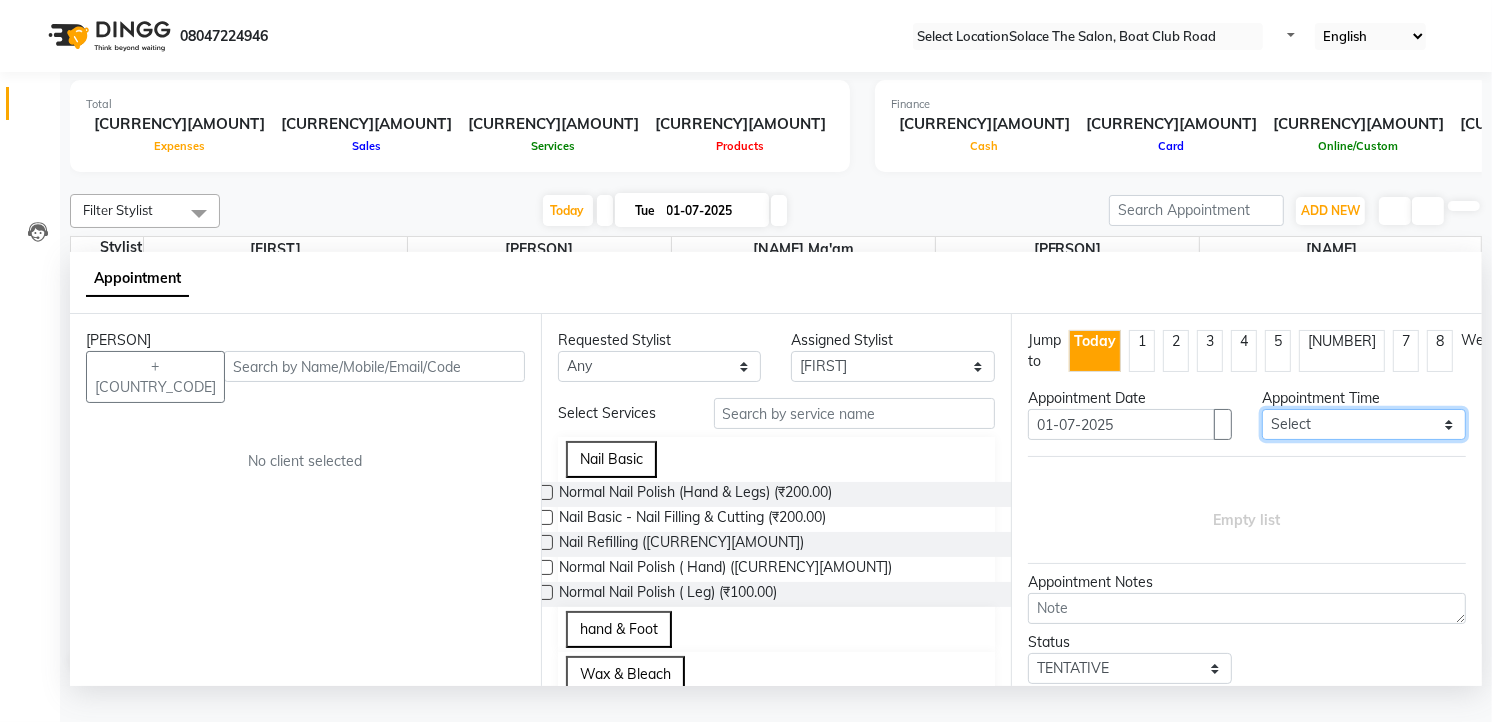 select on "1005" 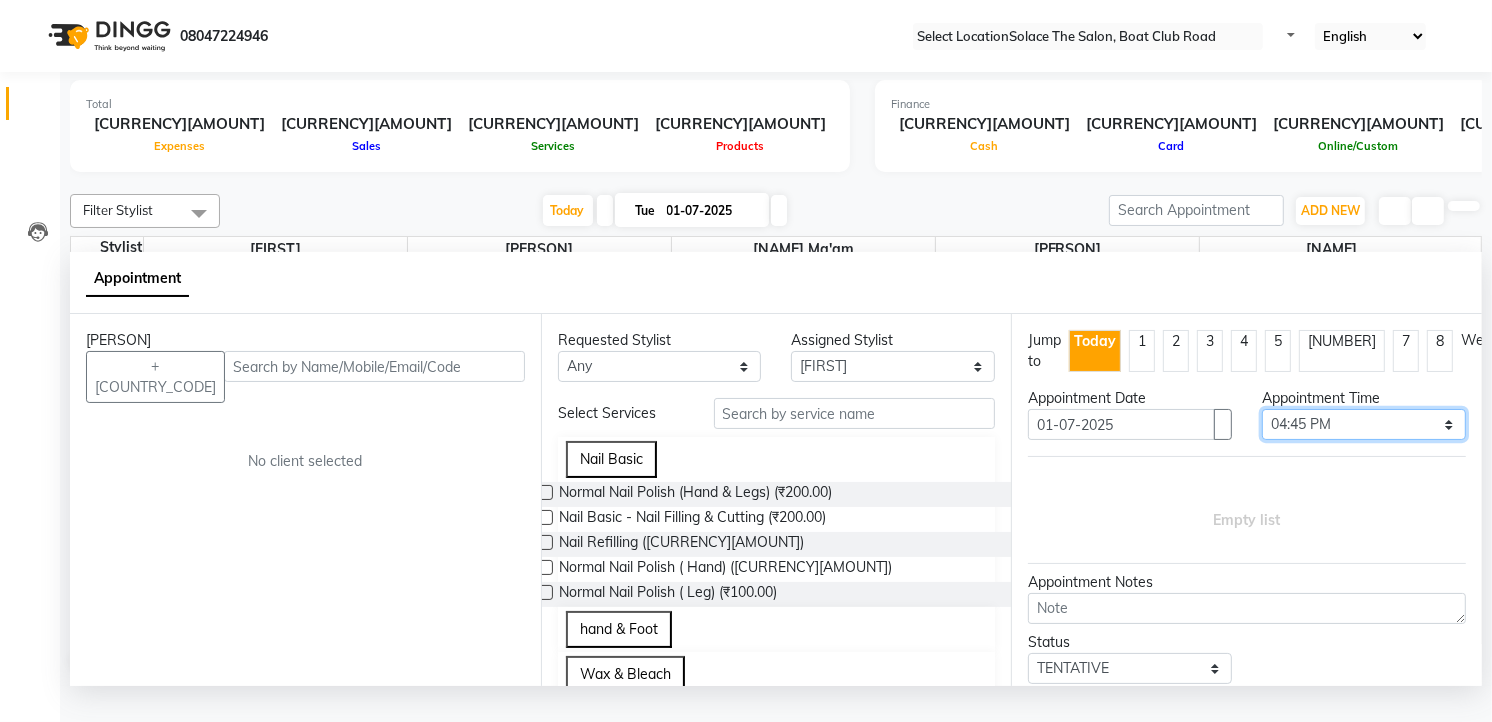 click on "Select 09:00 AM 09:15 AM 09:30 AM 09:45 AM 10:00 AM 10:15 AM 10:30 AM 10:45 AM 11:00 AM 11:15 AM 11:30 AM 11:45 AM 12:00 PM 12:15 PM 12:30 PM 12:45 PM 01:00 PM 01:15 PM 01:30 PM 01:45 PM 02:00 PM 02:15 PM 02:30 PM 02:45 PM 03:00 PM 03:15 PM 03:30 PM 03:45 PM 04:00 PM 04:15 PM 04:30 PM 04:45 PM 05:00 PM 05:15 PM 05:30 PM 05:45 PM 06:00 PM 06:15 PM 06:30 PM 06:45 PM 07:00 PM 07:15 PM 07:30 PM 07:45 PM 08:00 PM 08:15 PM 08:30 PM 08:45 PM 09:00 PM" at bounding box center (1364, 424) 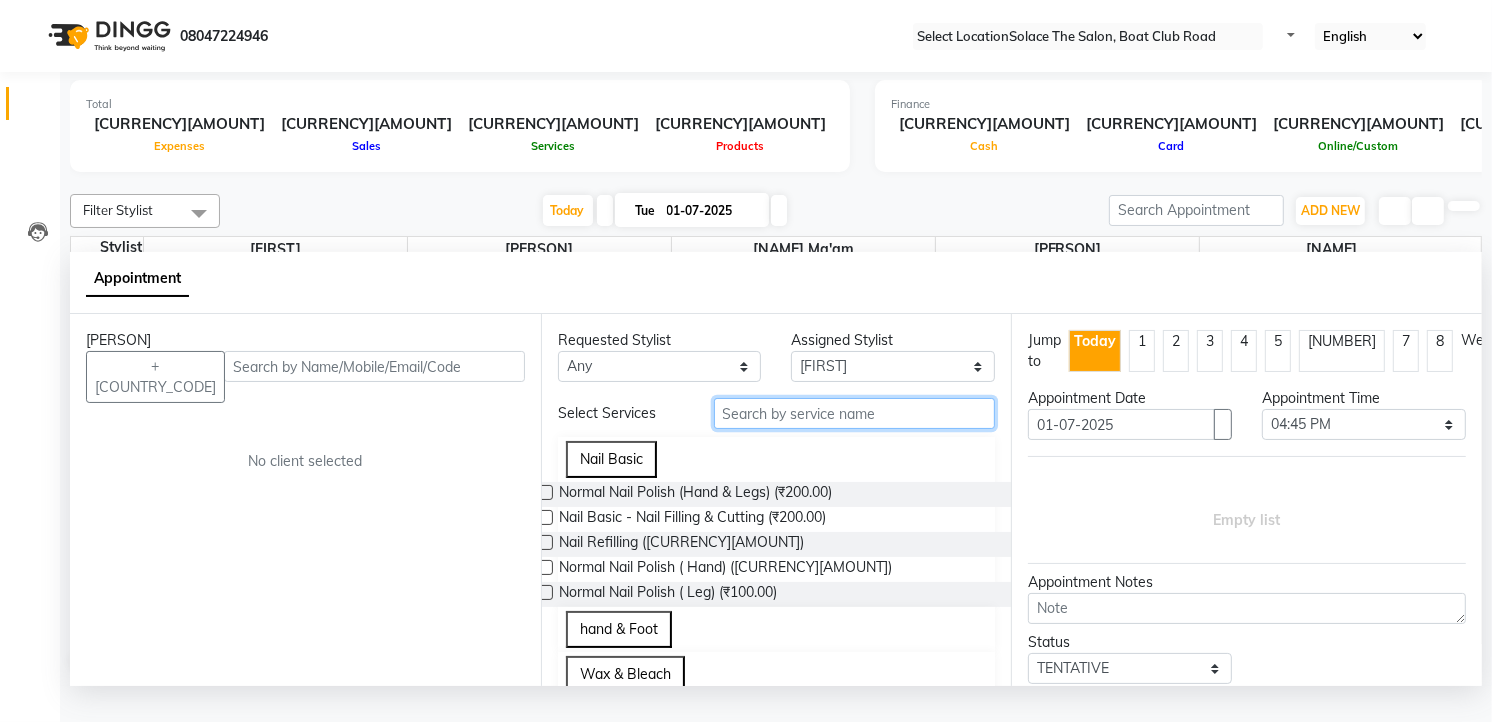 click at bounding box center (855, 413) 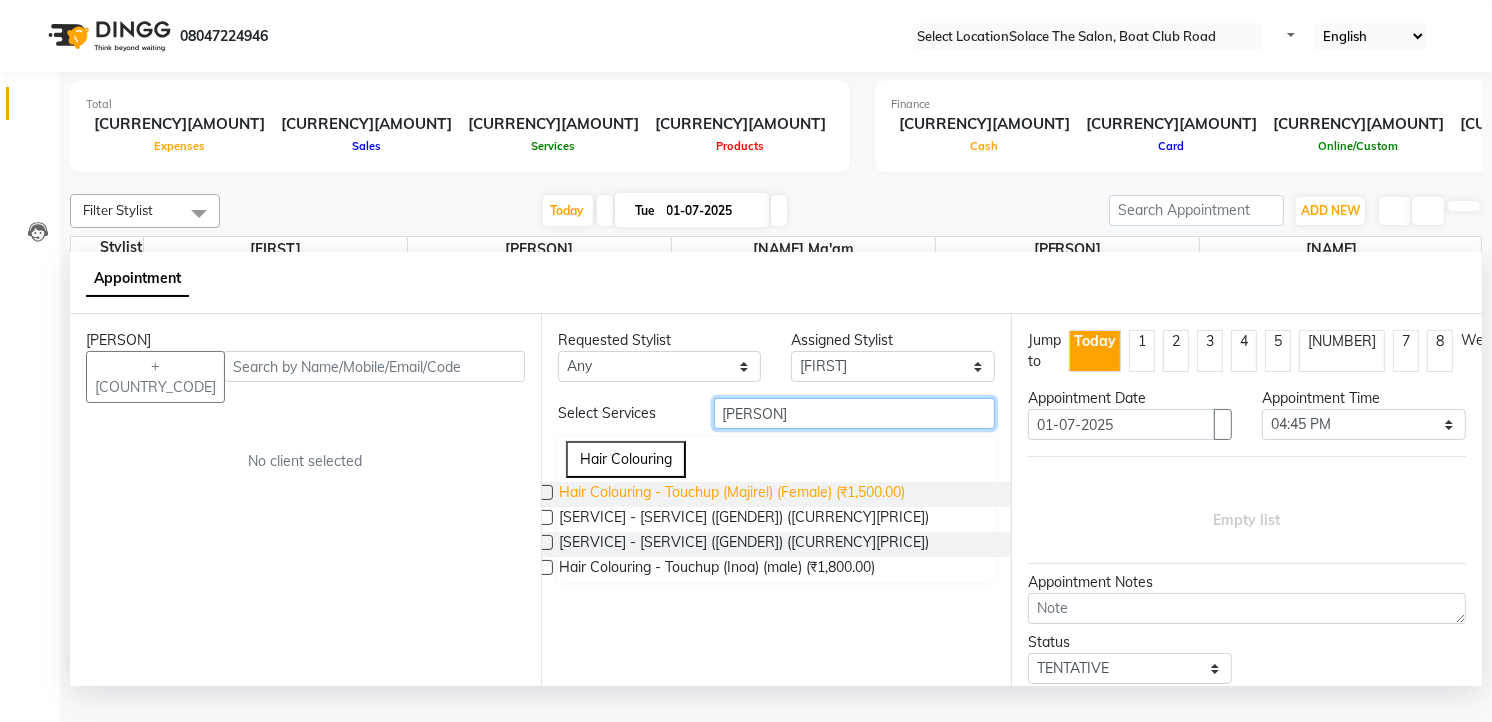 type on "[PERSON]" 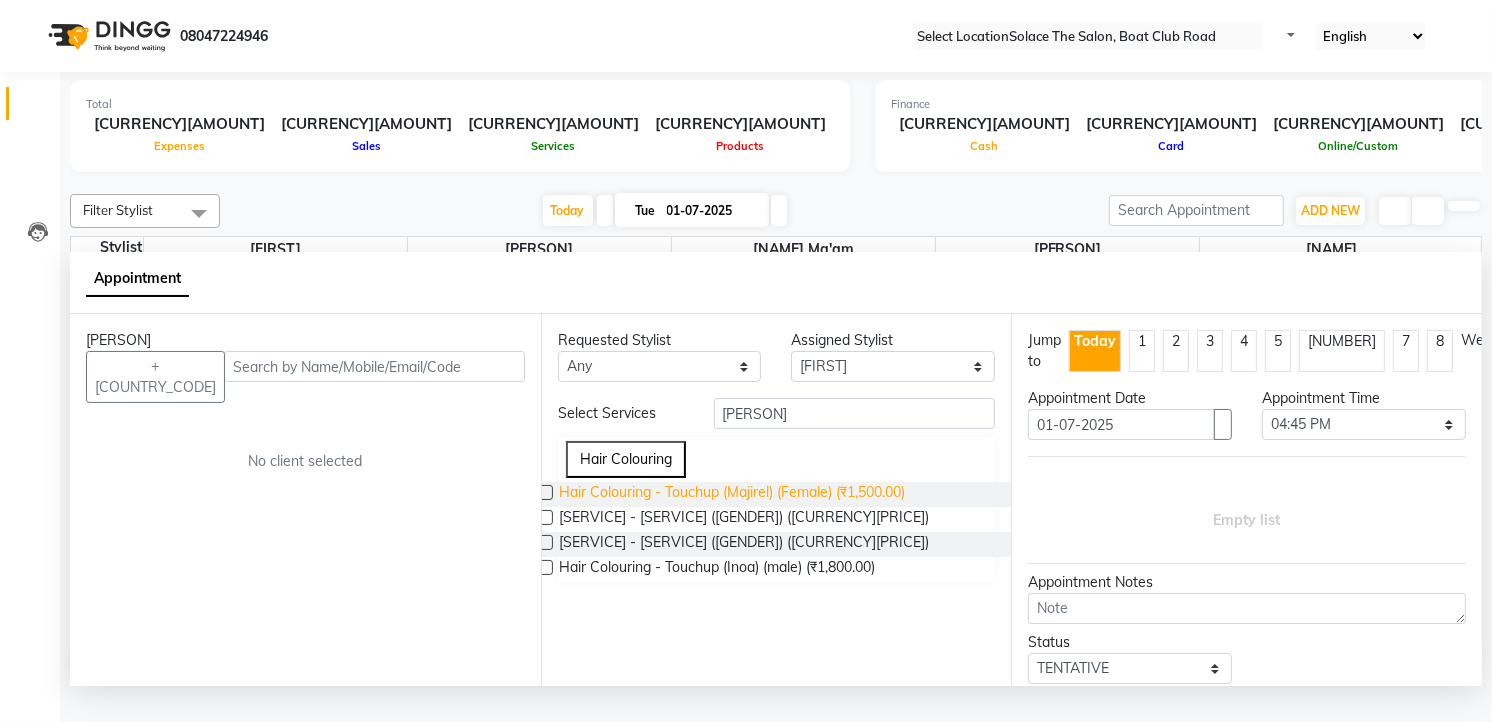 click on "Hair Colouring - Touchup (Majirel) (Female) (₹1,500.00)" at bounding box center (732, 494) 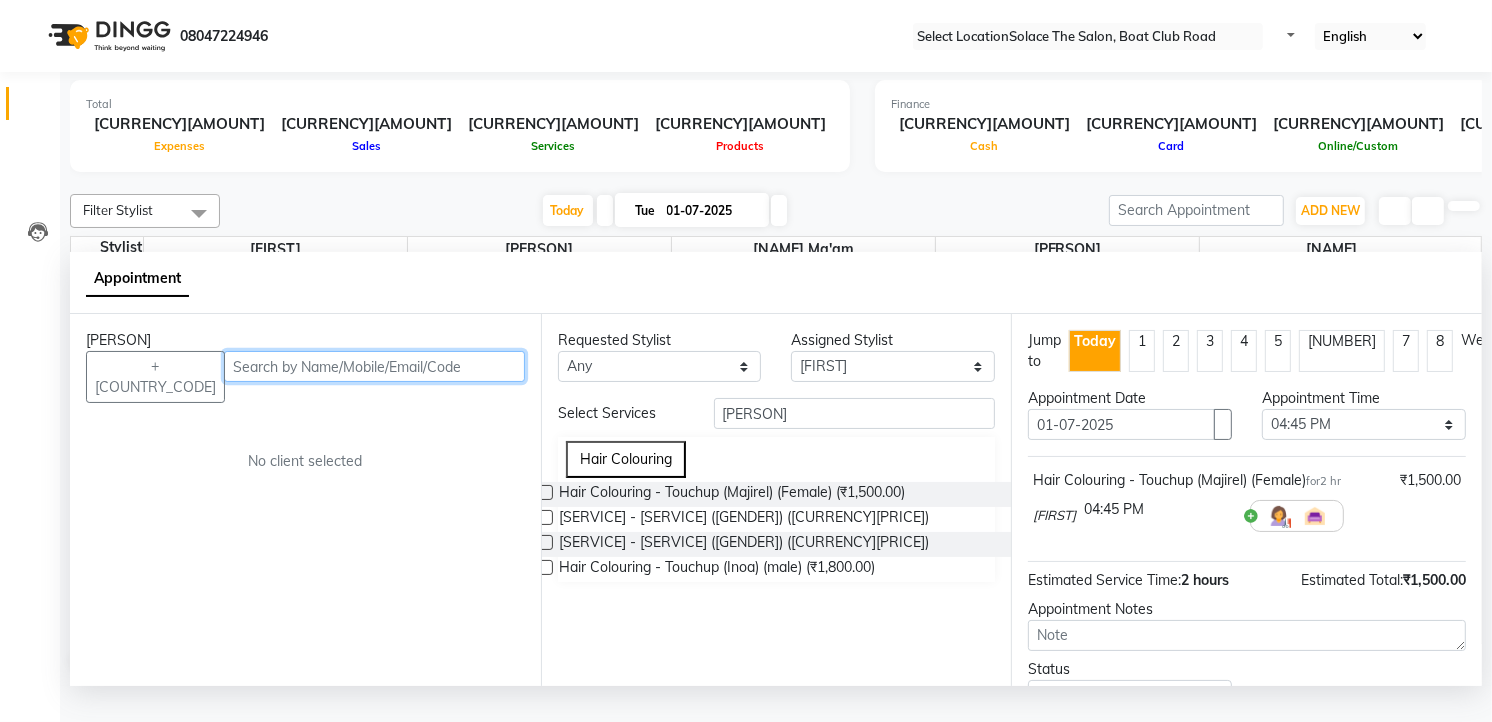 drag, startPoint x: 485, startPoint y: 417, endPoint x: 475, endPoint y: 414, distance: 10.440307 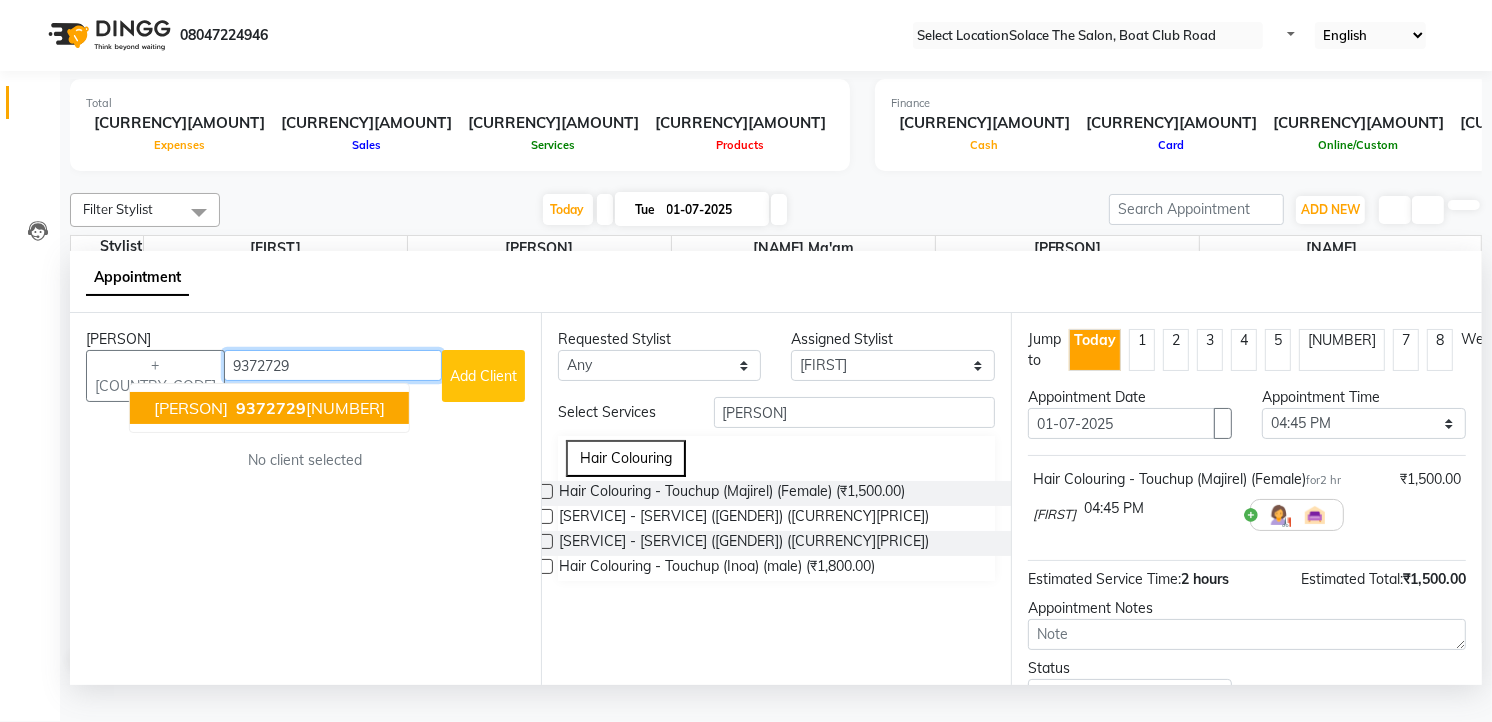 click on "[PHONE]" at bounding box center (308, 408) 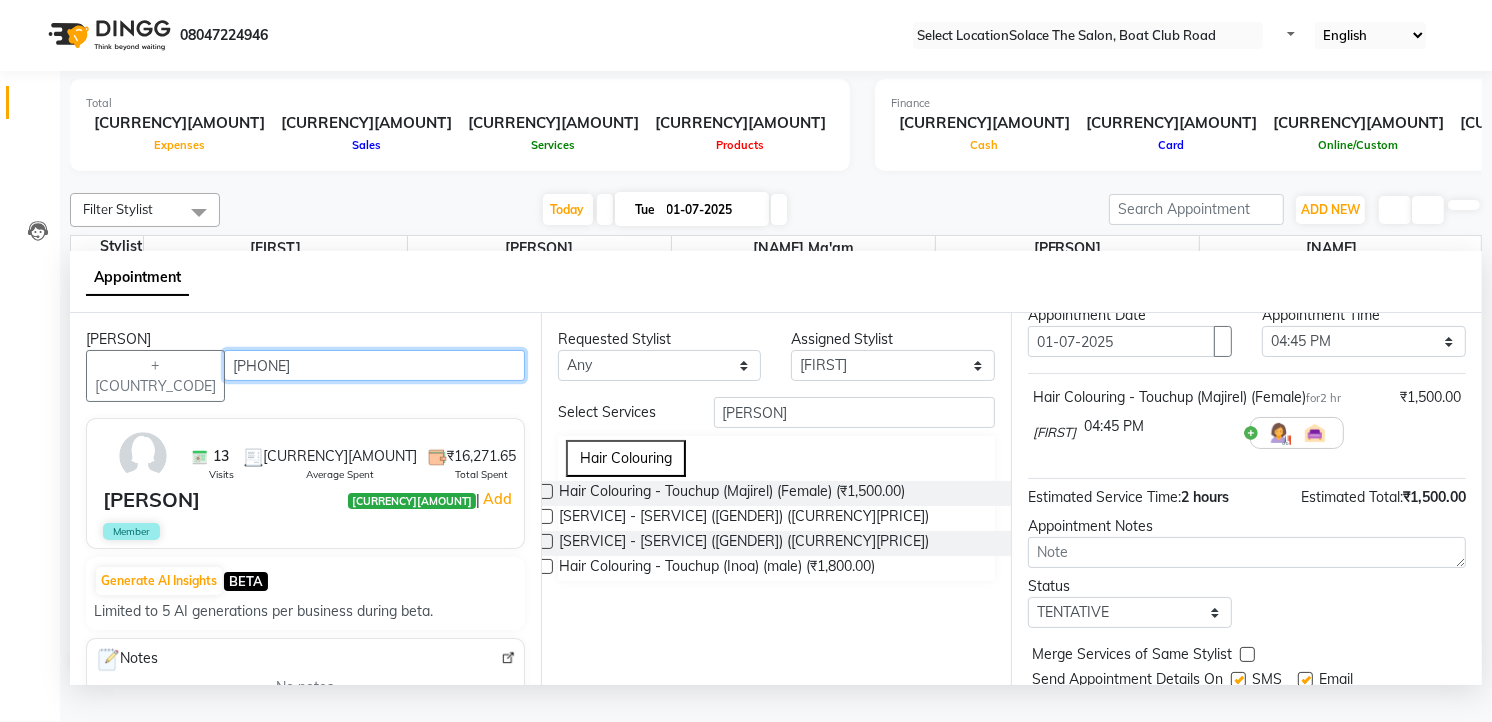 scroll, scrollTop: 154, scrollLeft: 0, axis: vertical 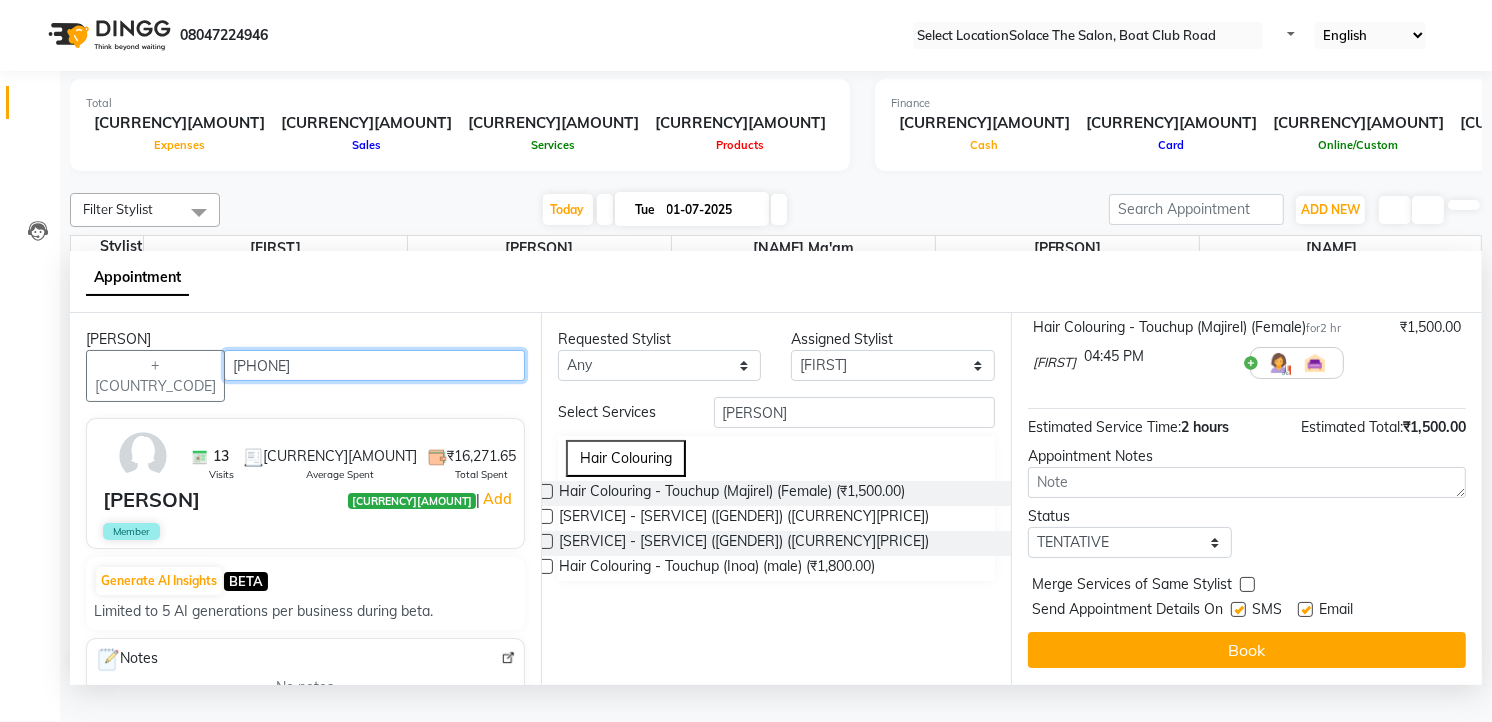 type on "[PHONE]" 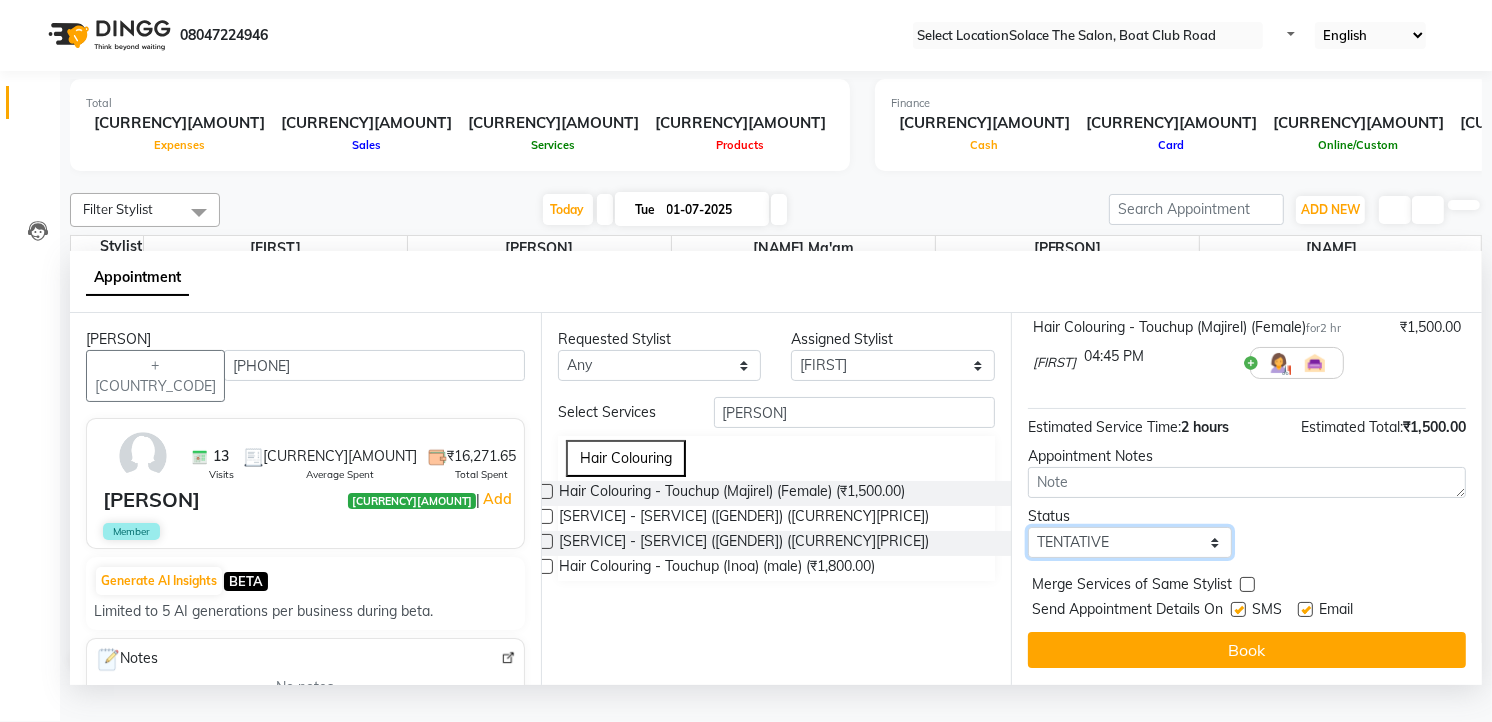 click on "Select TENTATIVE CONFIRM CHECK-IN UPCOMING" at bounding box center [1130, 542] 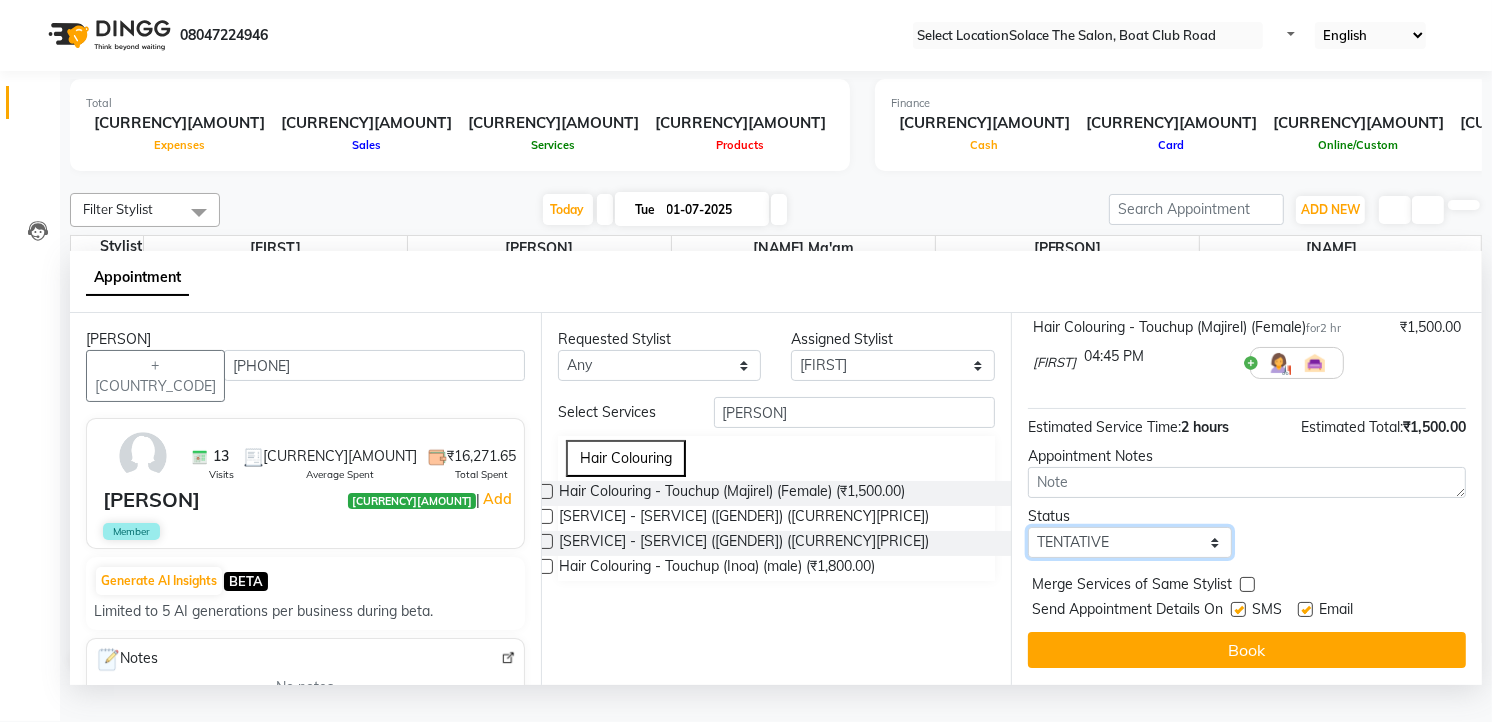 select on "confirm booking" 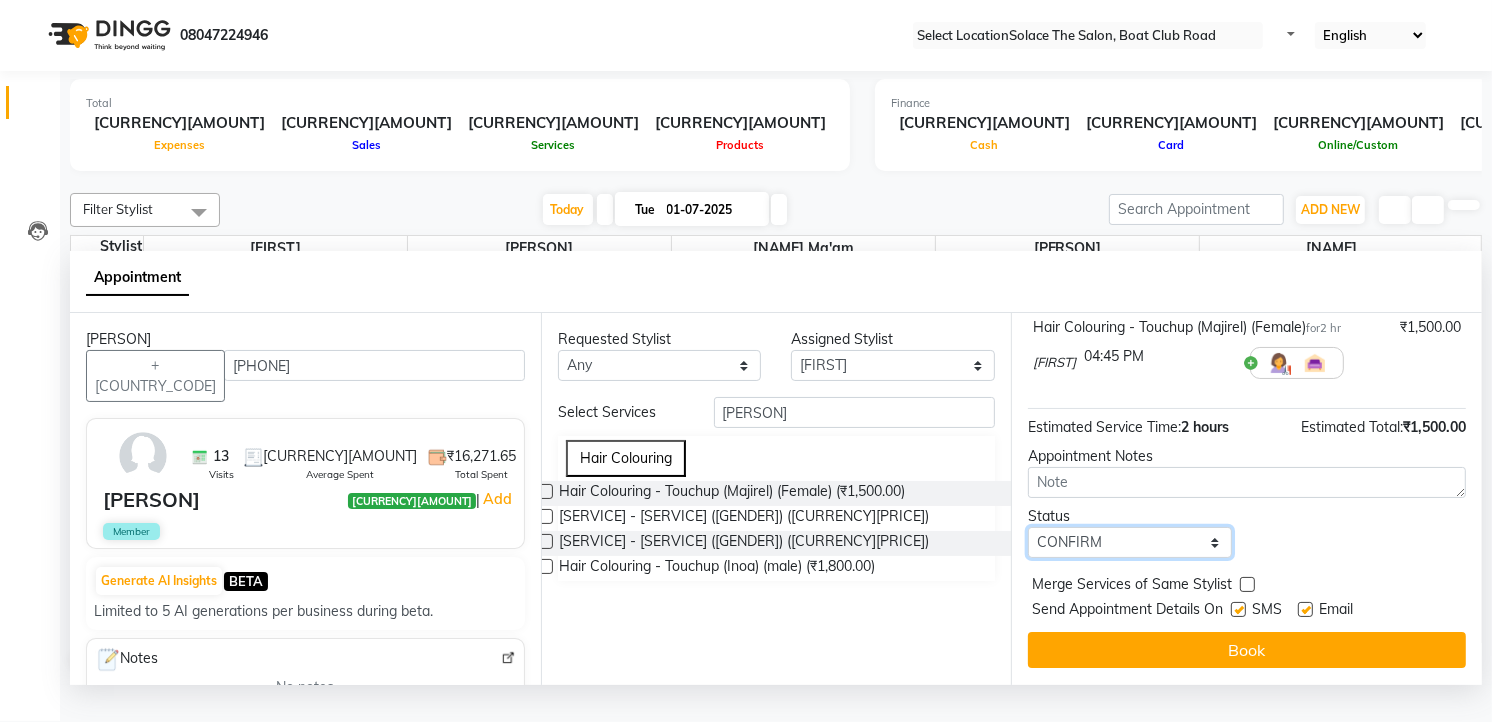 click on "Select TENTATIVE CONFIRM CHECK-IN UPCOMING" at bounding box center (1130, 542) 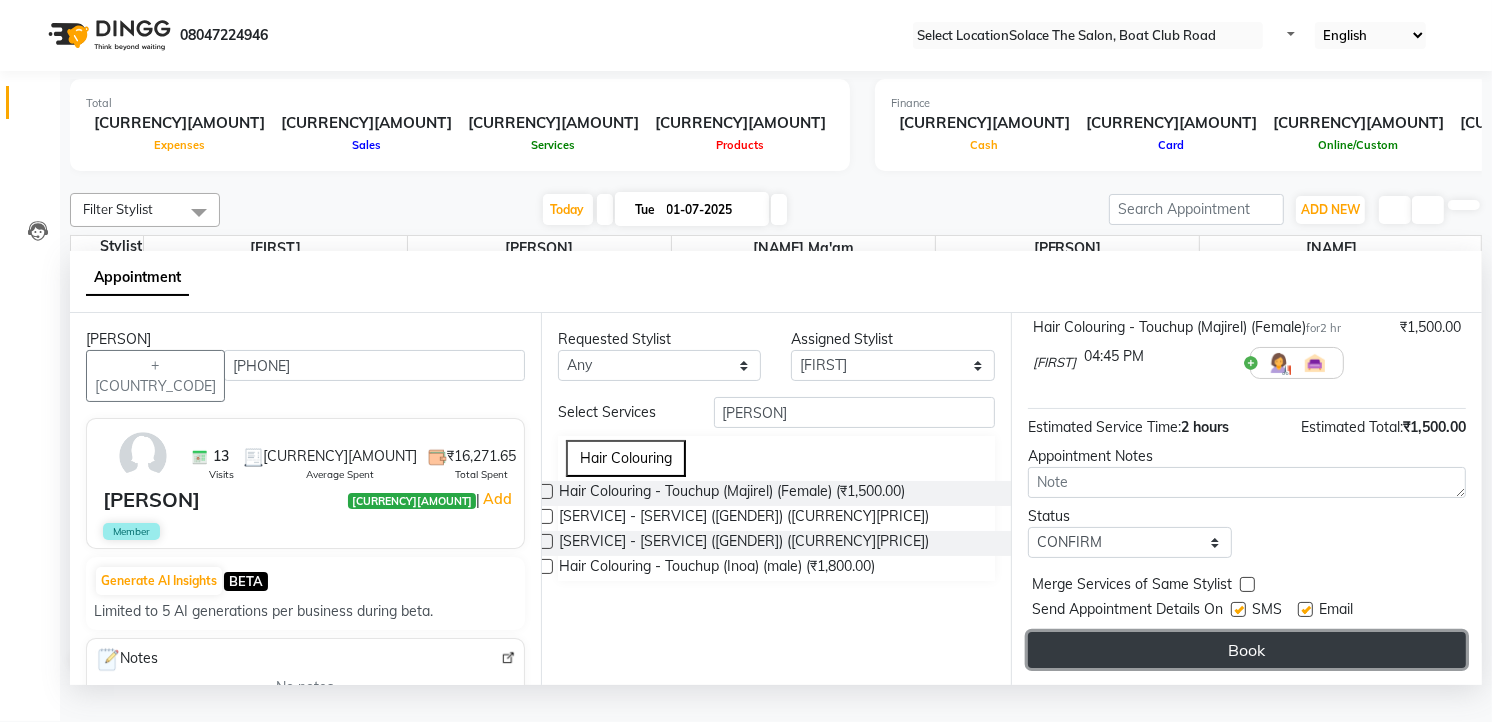 click on "Book" at bounding box center [1247, 650] 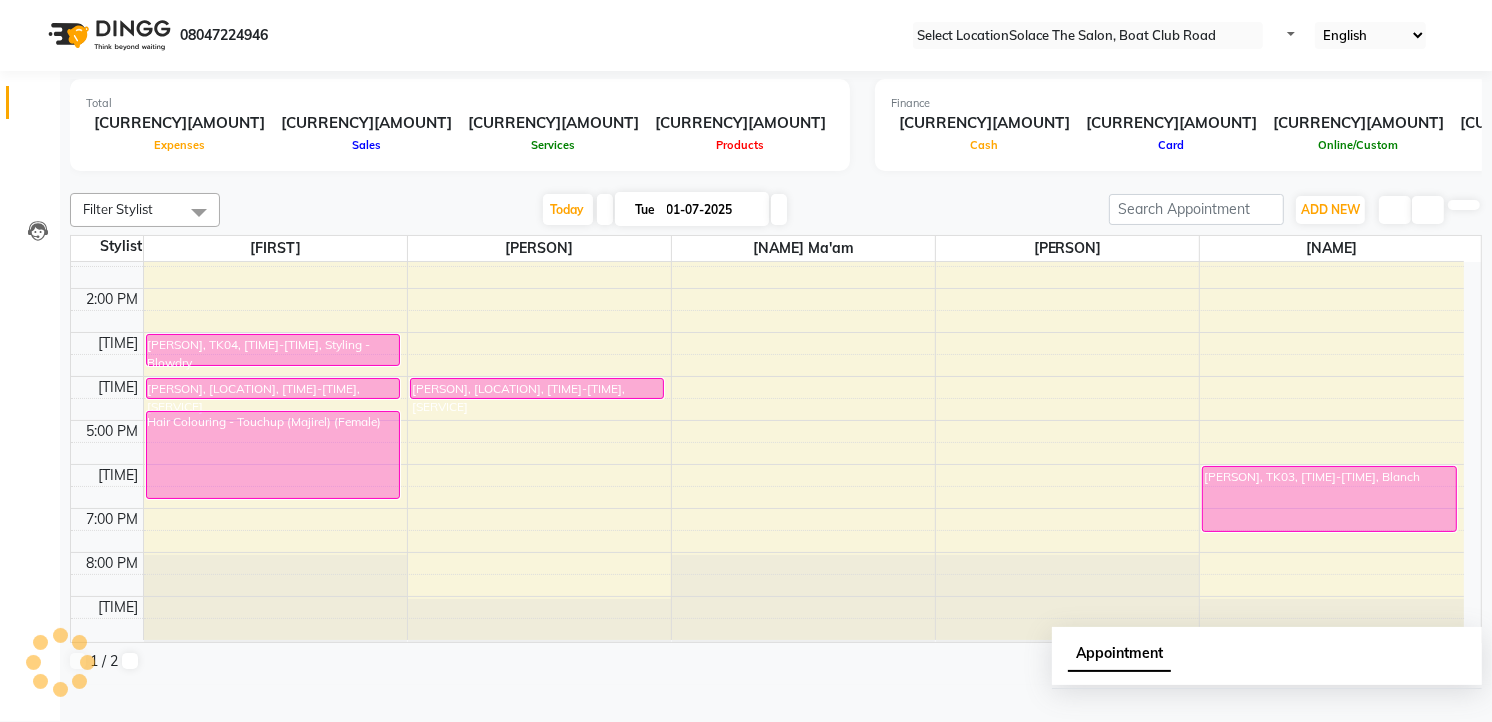 scroll, scrollTop: 0, scrollLeft: 0, axis: both 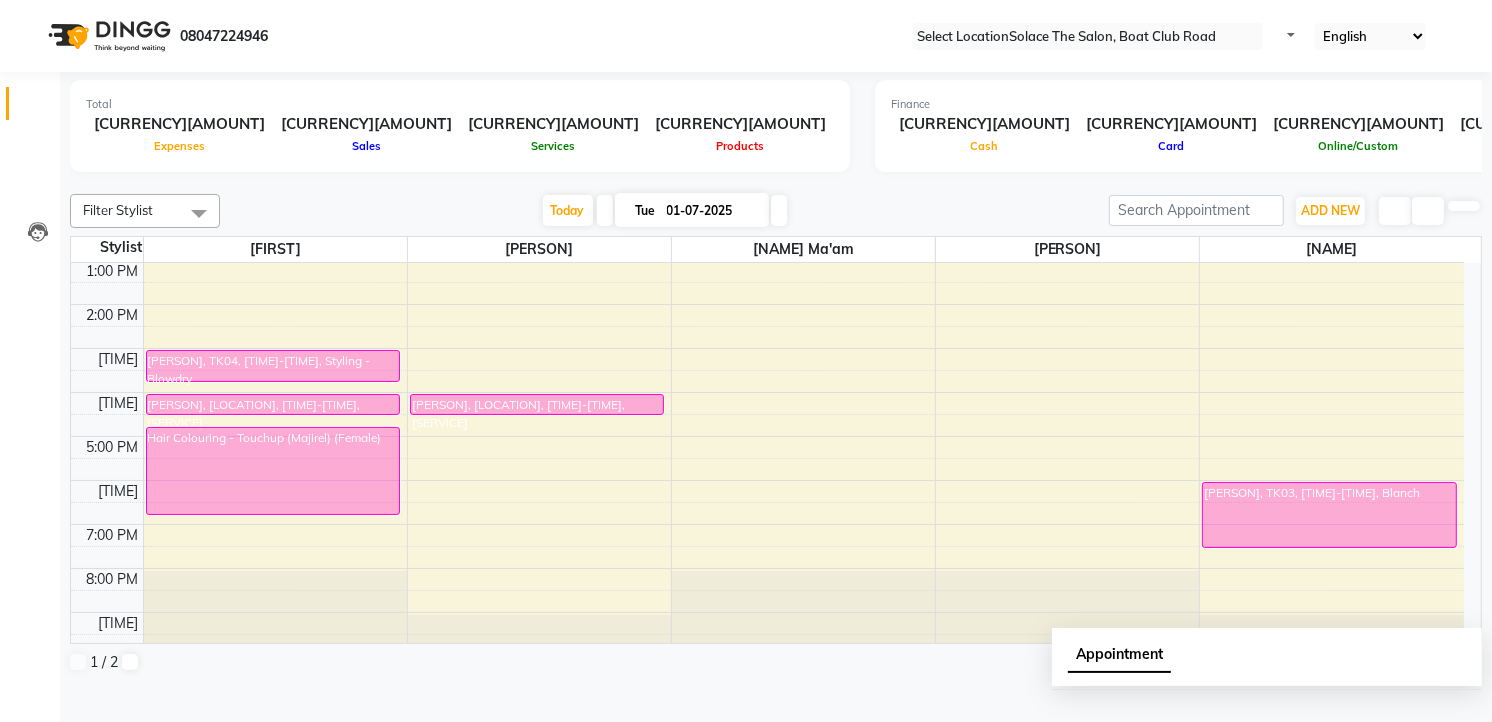 click at bounding box center [779, 210] 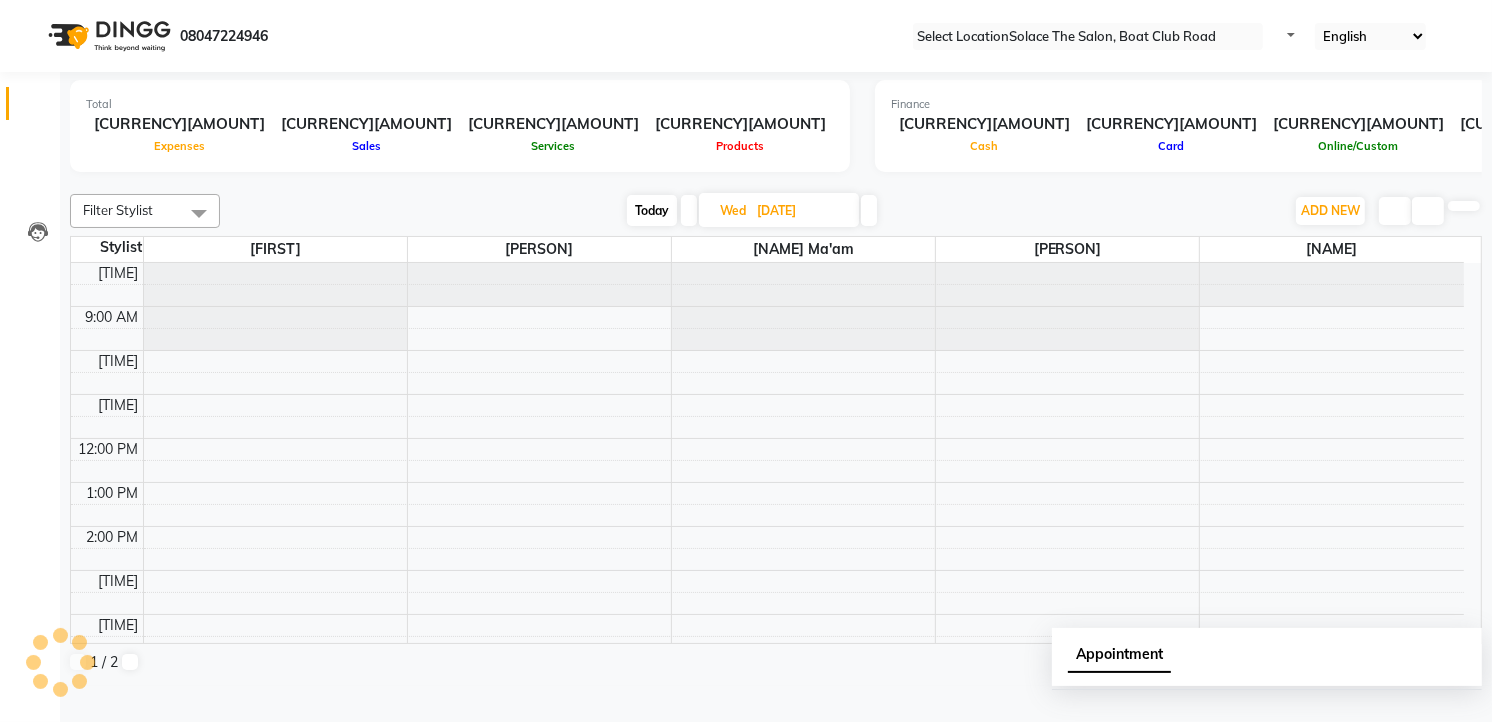 scroll, scrollTop: 88, scrollLeft: 0, axis: vertical 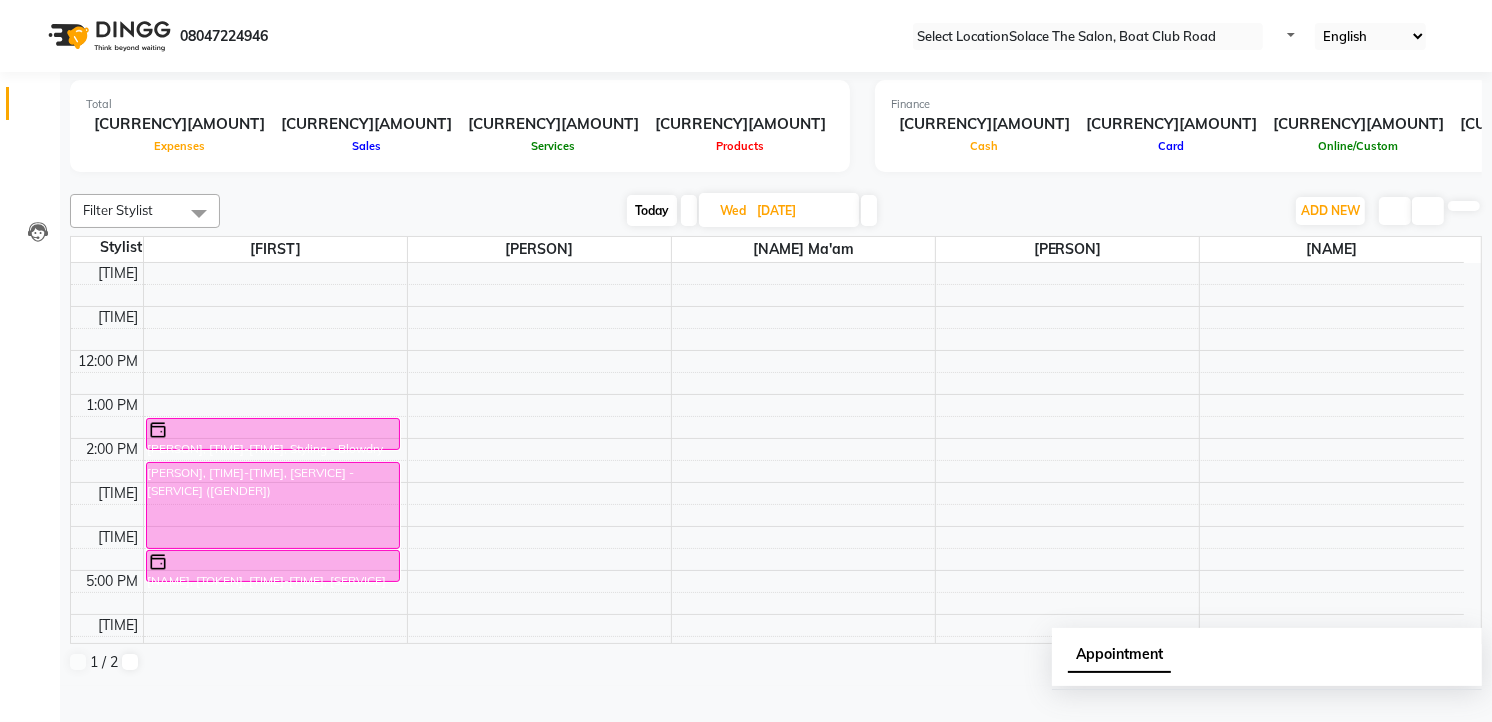 click at bounding box center (689, 210) 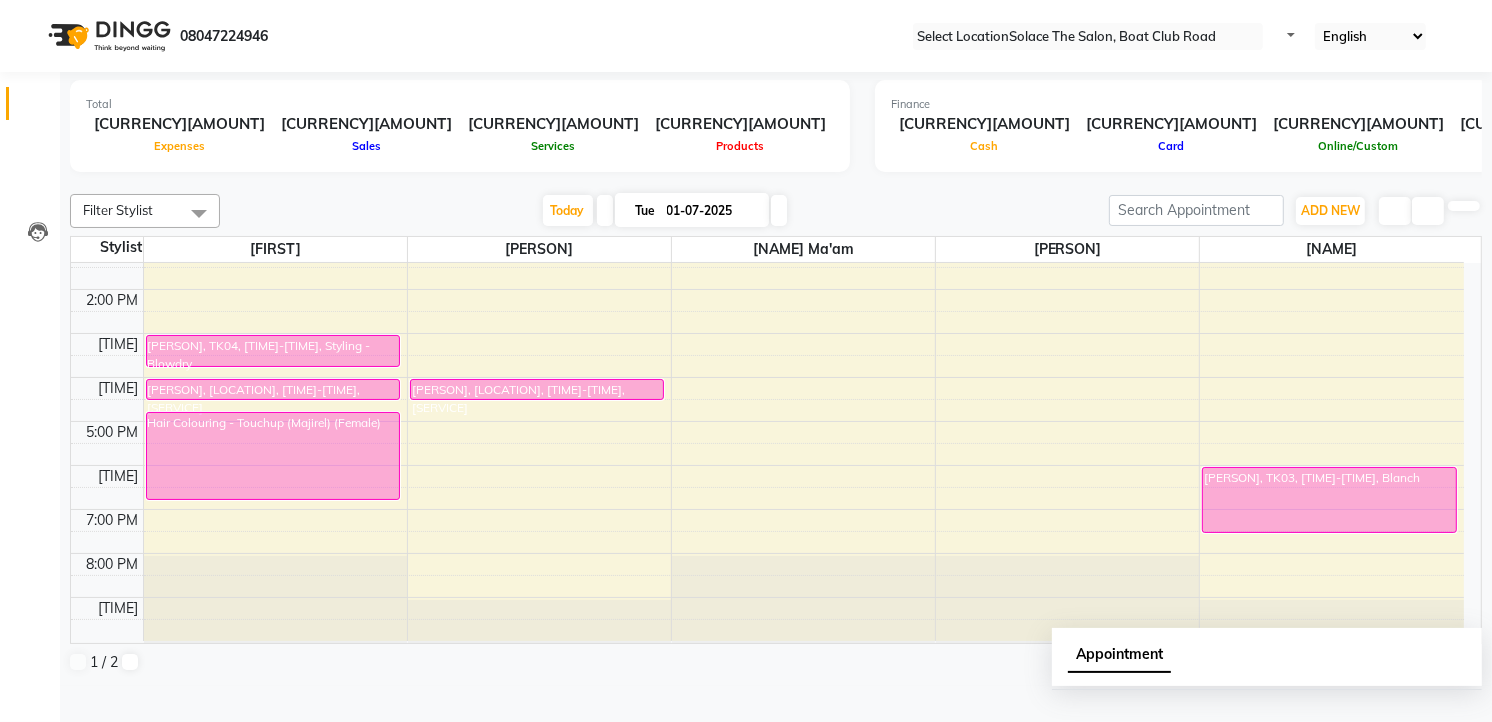 scroll, scrollTop: 15, scrollLeft: 0, axis: vertical 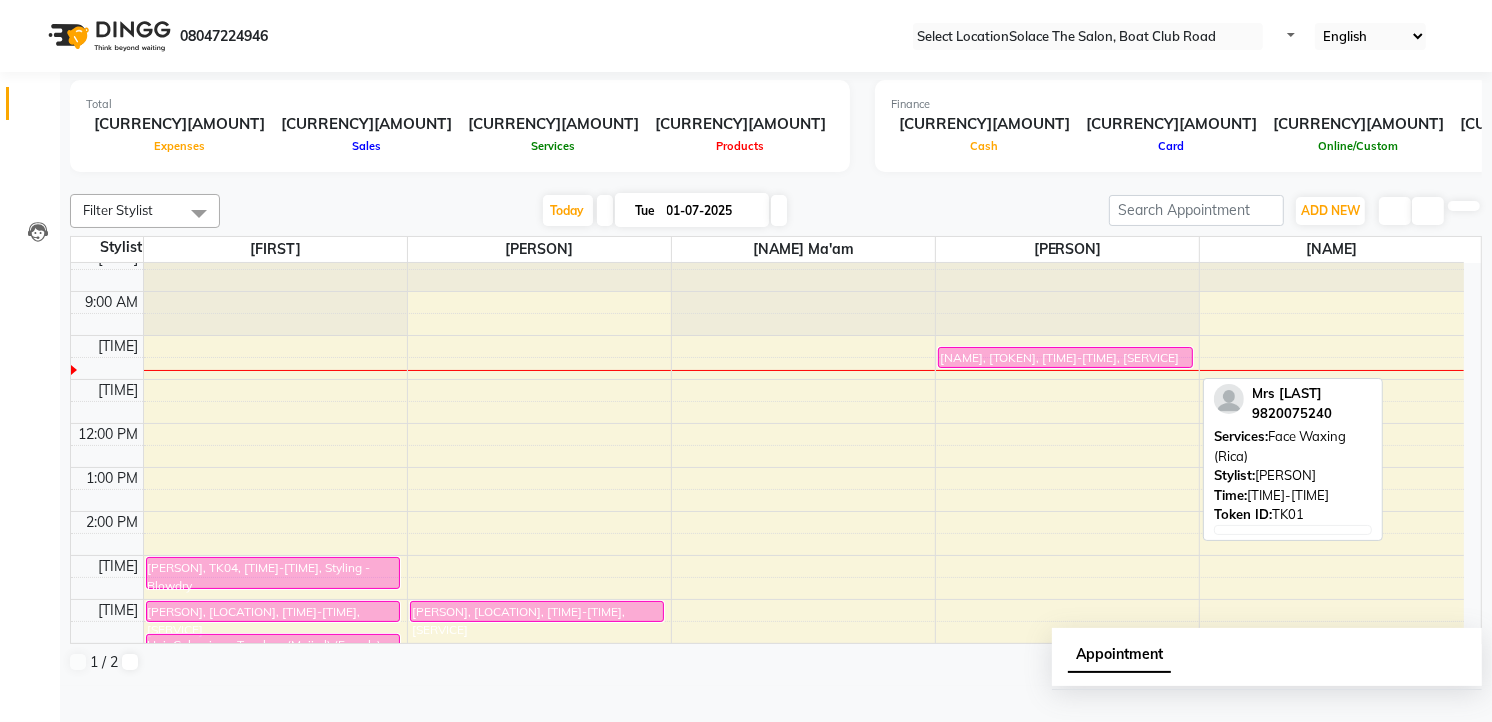 click on "[NAME], [TOKEN], [TIME]-[TIME], [SERVICE]" at bounding box center [1065, 357] 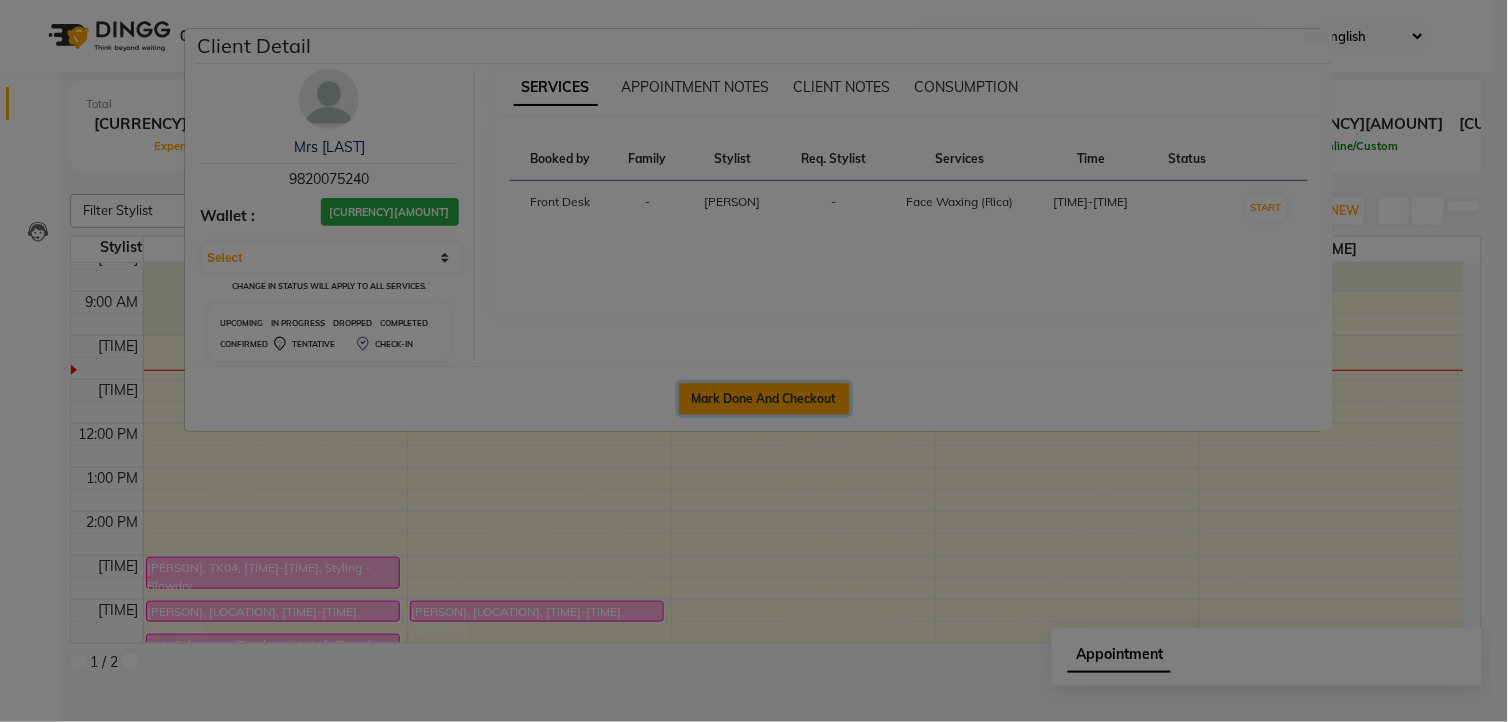 click on "Mark Done And Checkout" at bounding box center (764, 399) 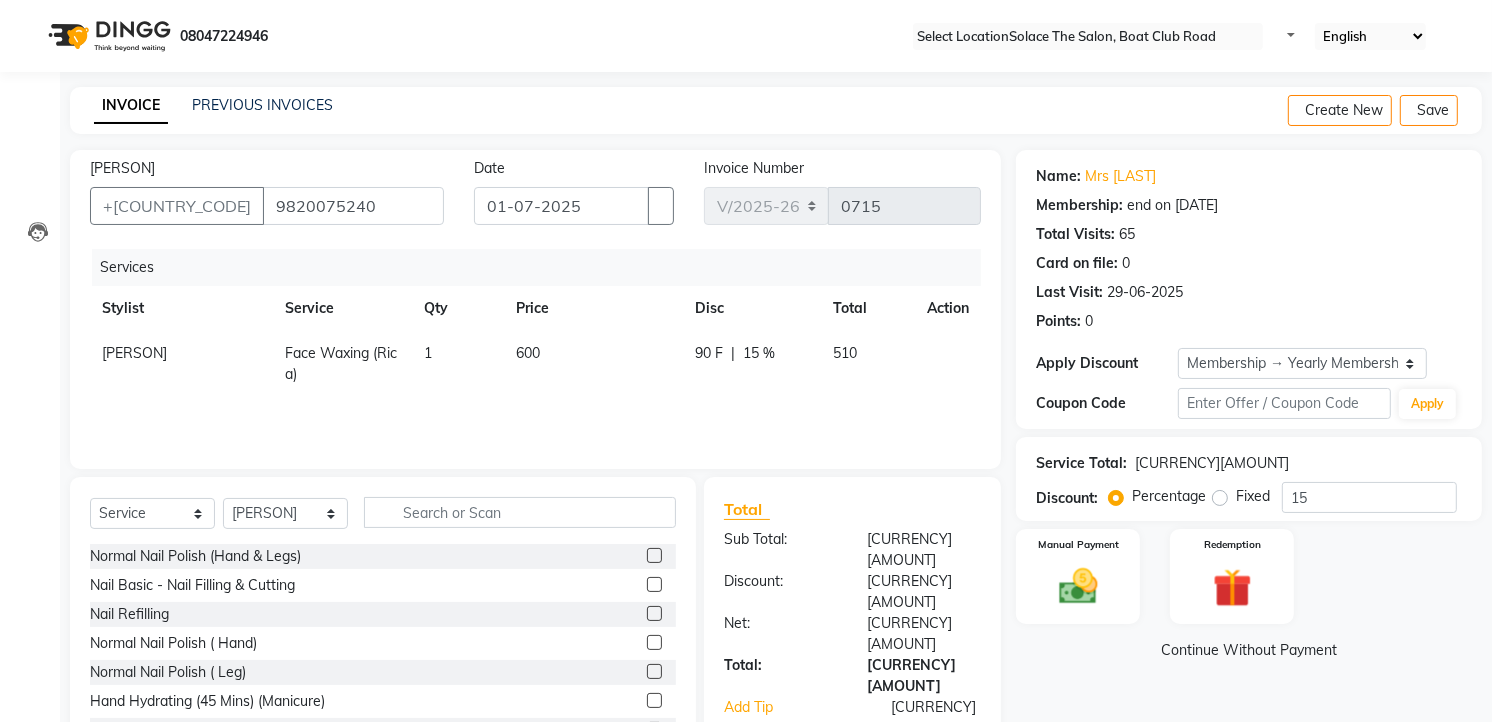 click on "Face Waxing (Rica)" at bounding box center (341, 363) 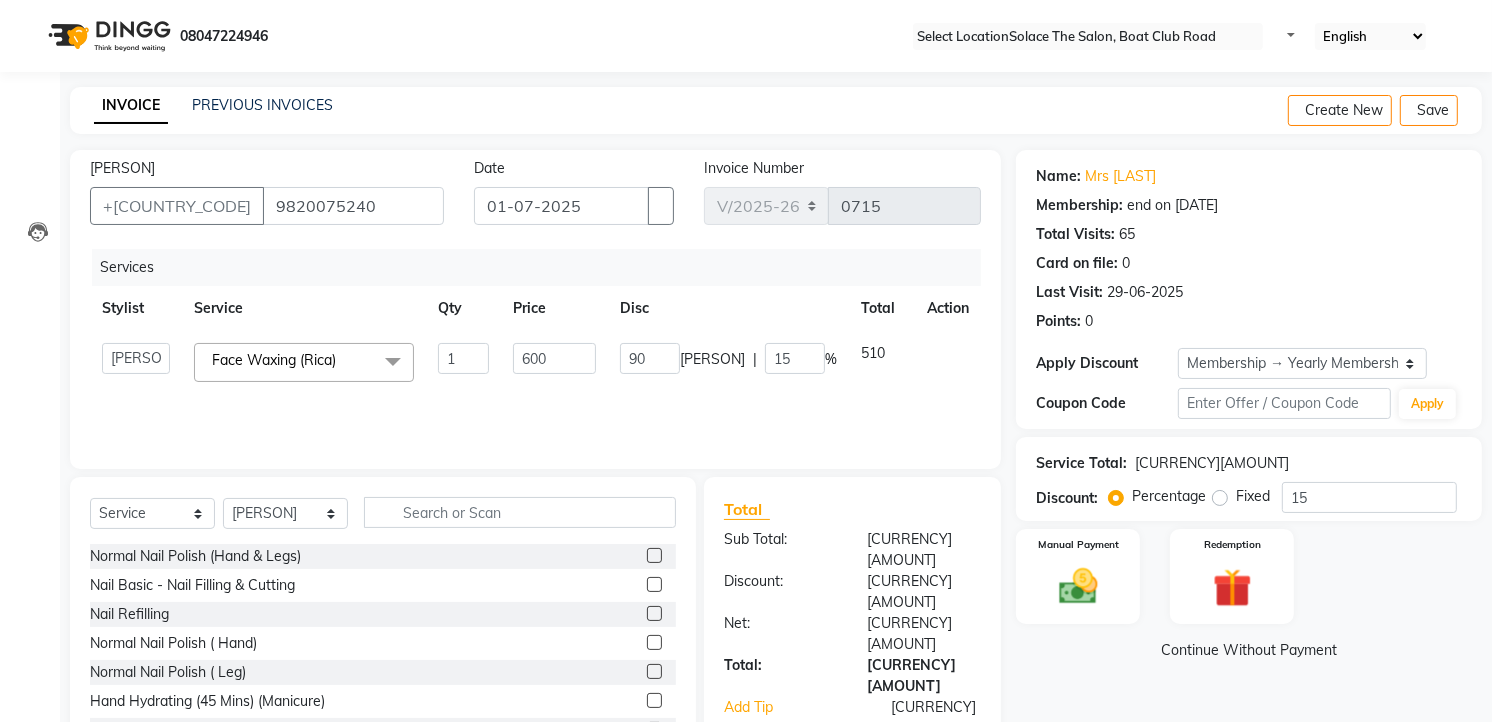 click on "Face Waxing (Rica)  x" at bounding box center [304, 362] 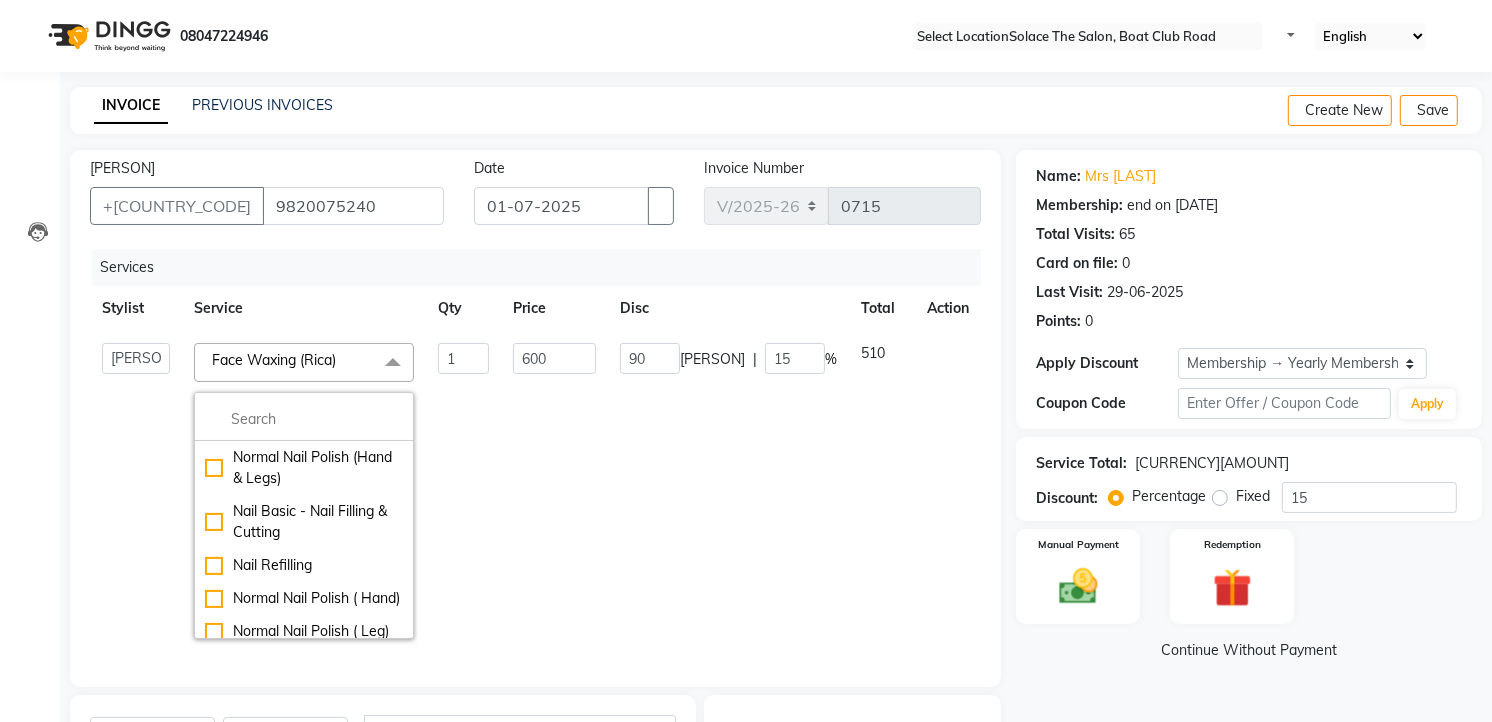 click at bounding box center (304, 419) 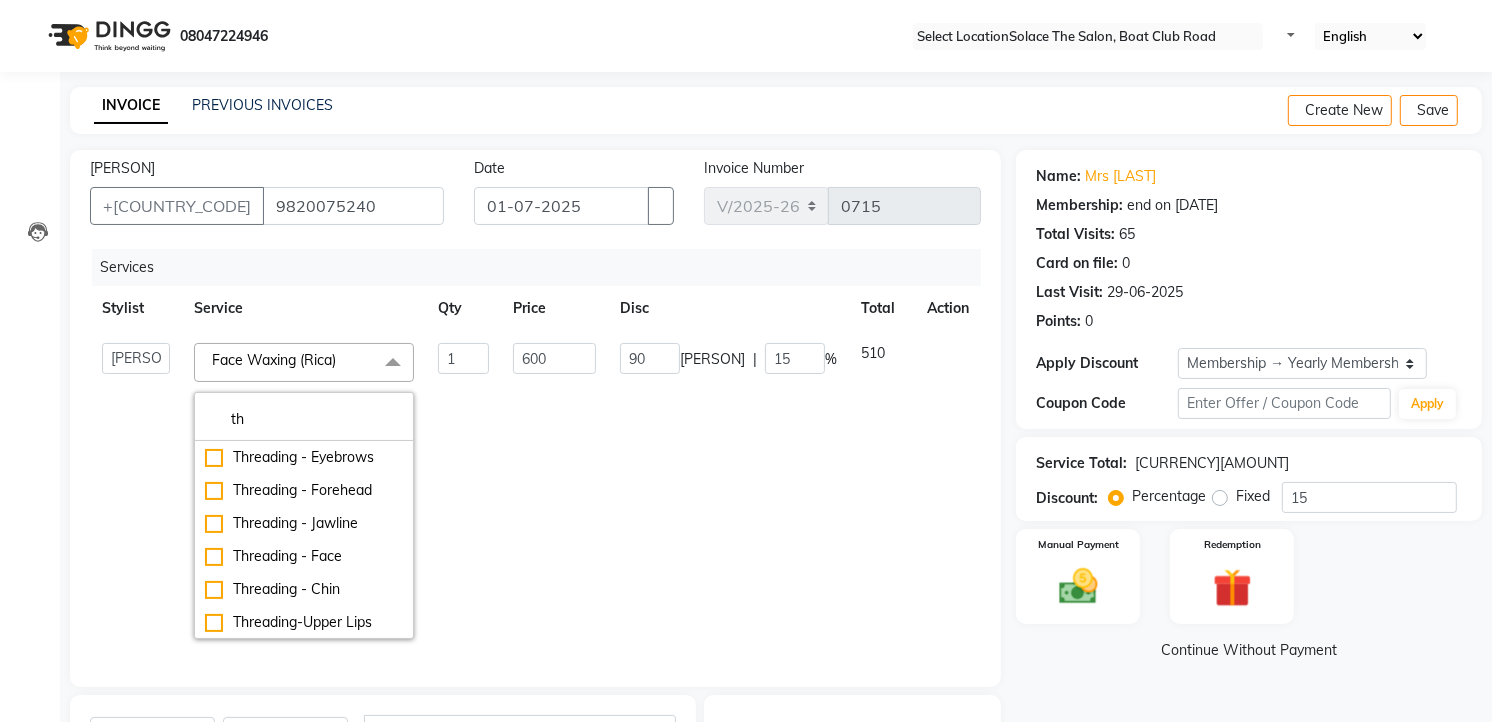 type on "t" 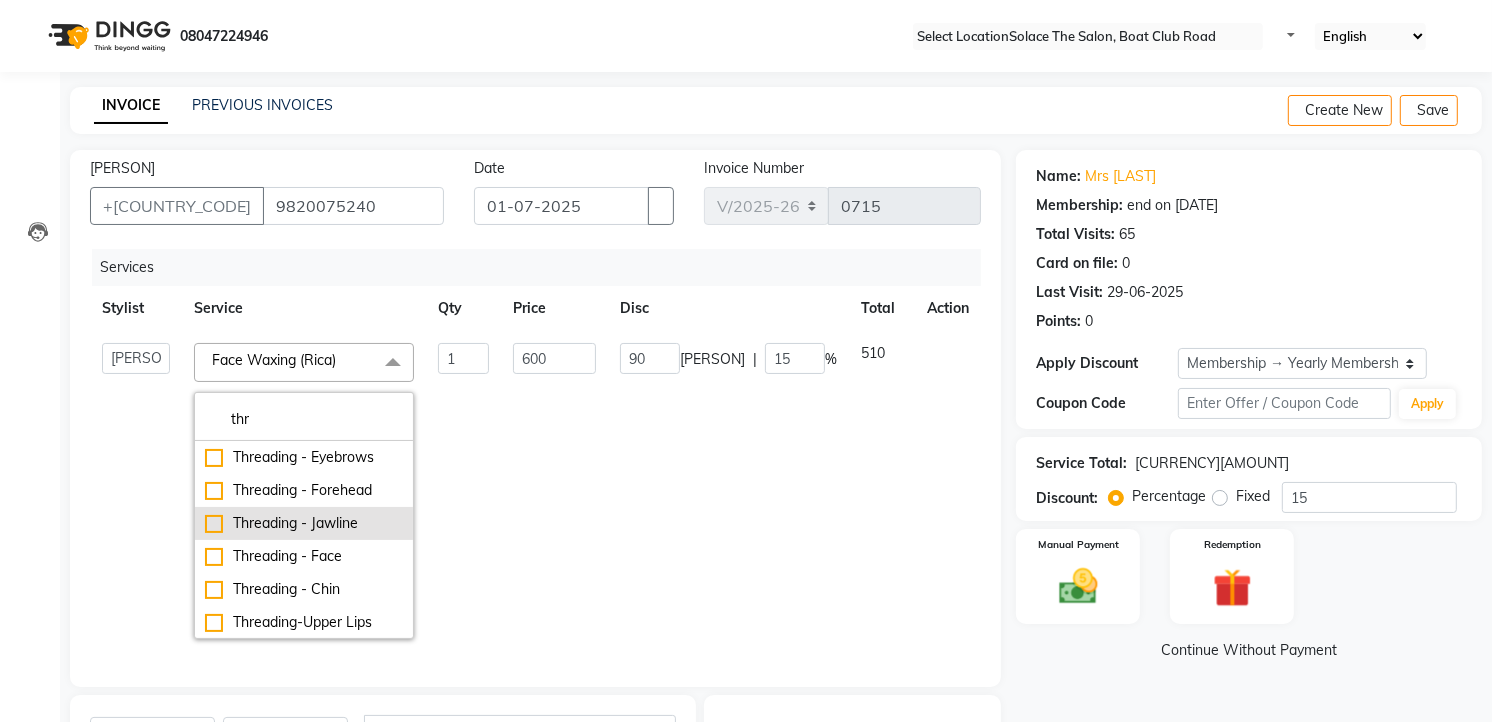 scroll, scrollTop: 66, scrollLeft: 0, axis: vertical 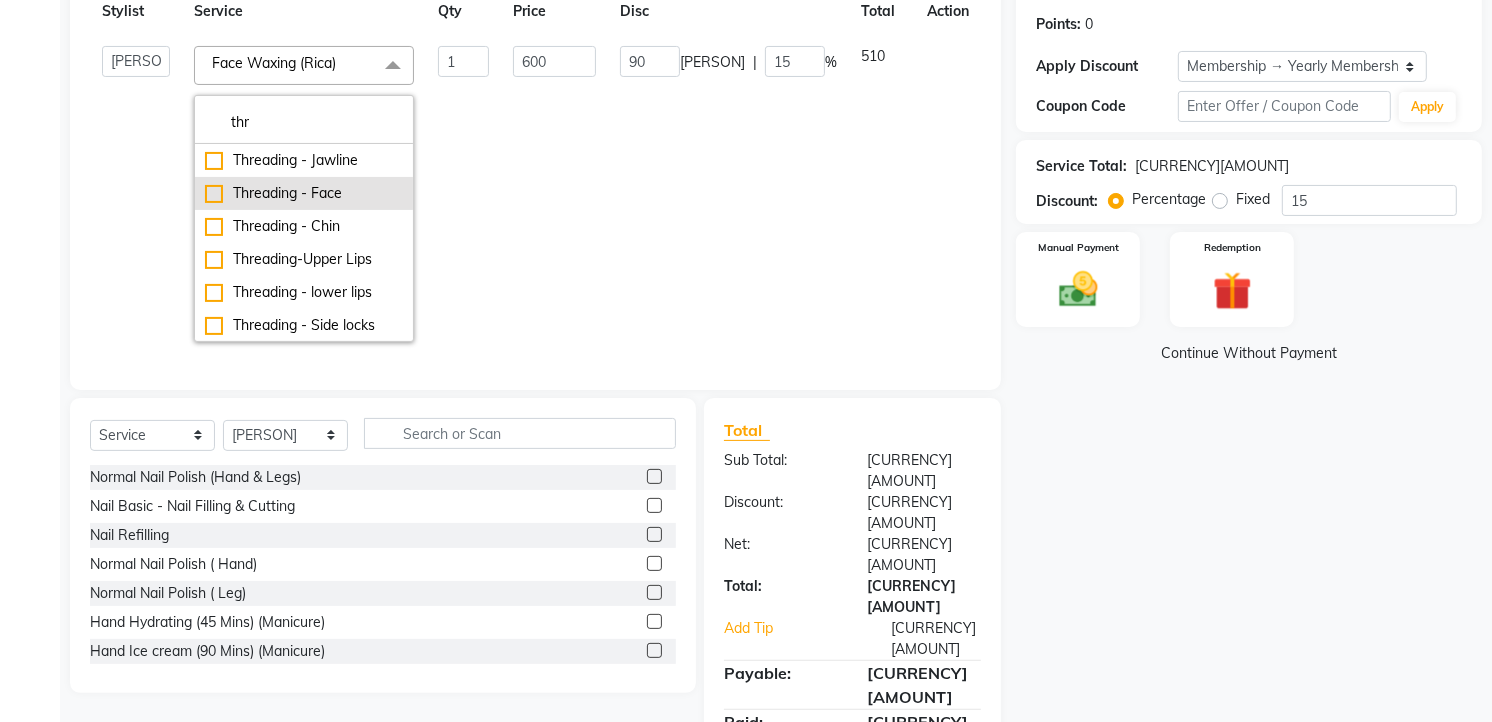 type on "thr" 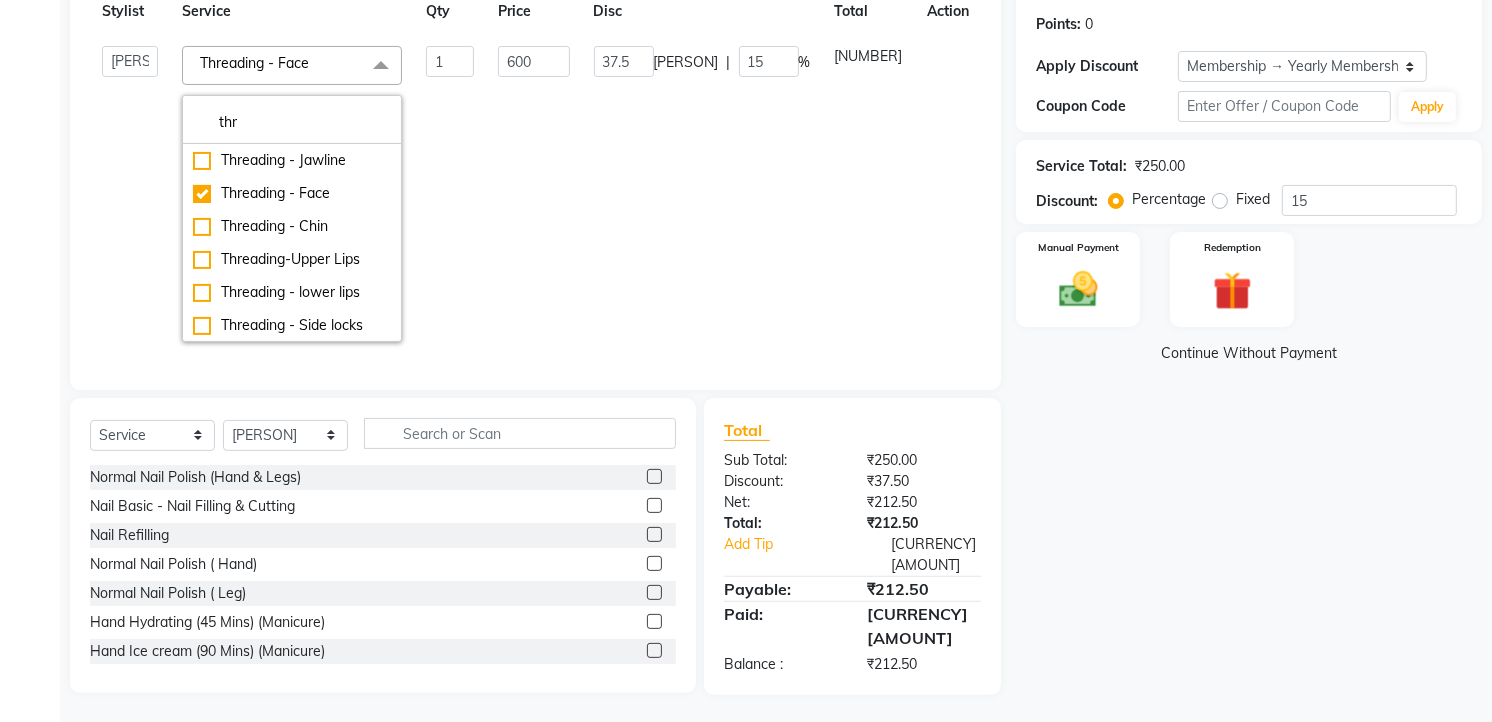 click on "[NUMBER]" at bounding box center (534, 194) 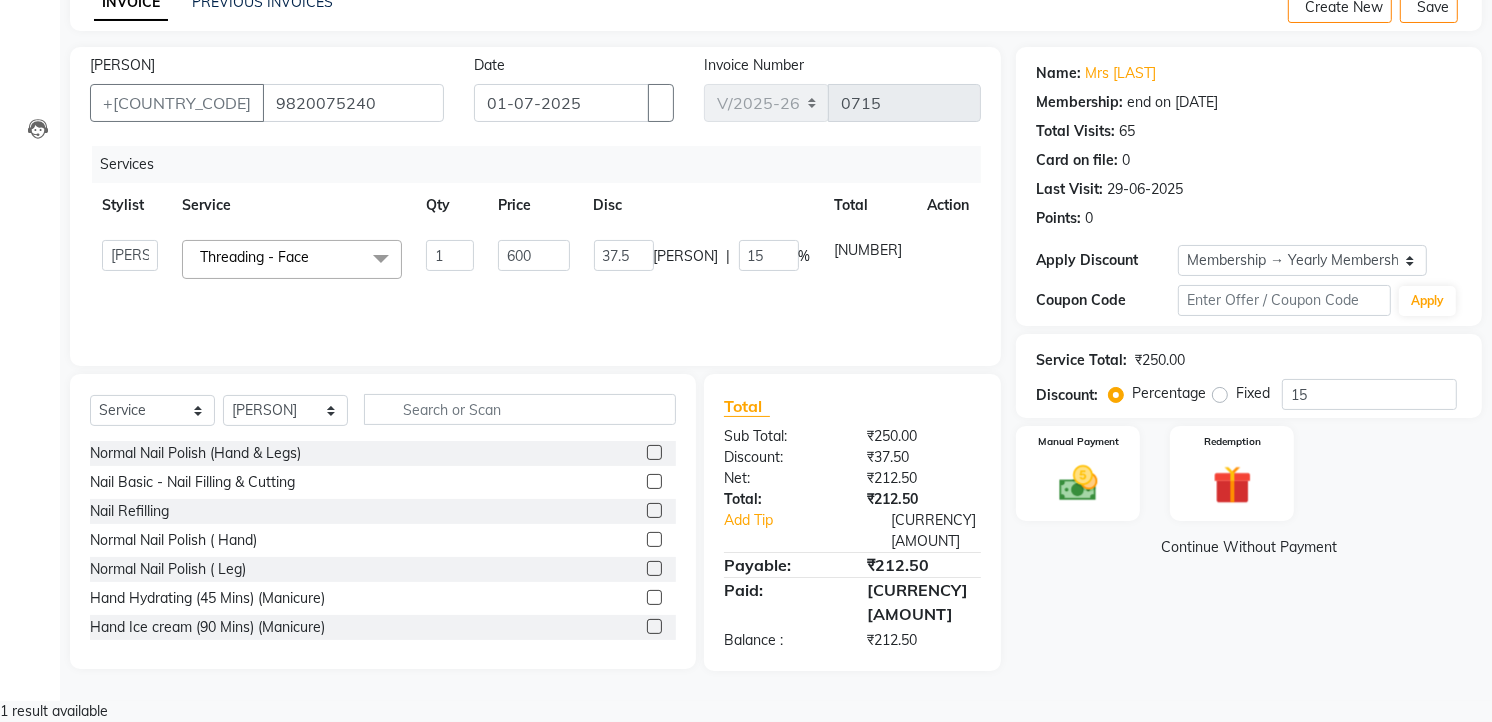 scroll, scrollTop: 78, scrollLeft: 0, axis: vertical 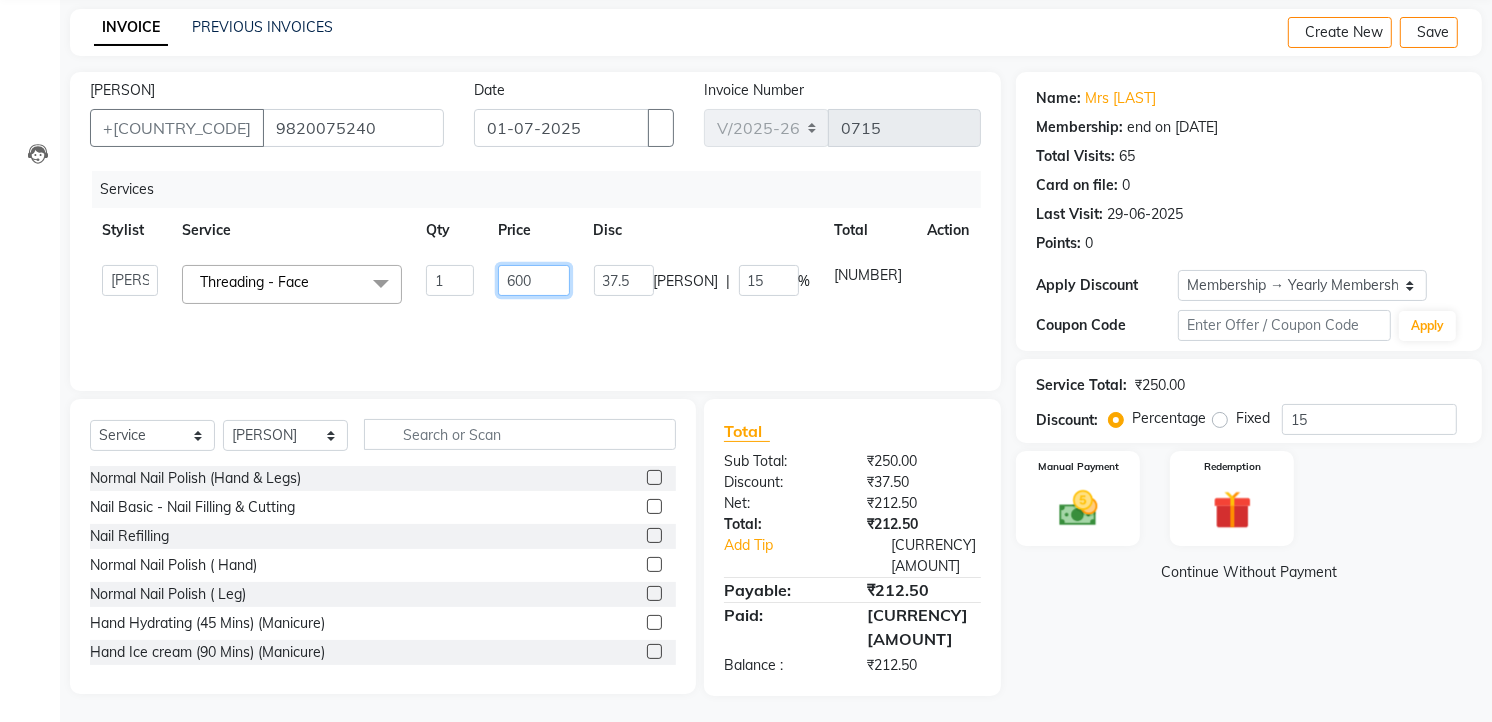 click on "[NUMBER]" at bounding box center [450, 280] 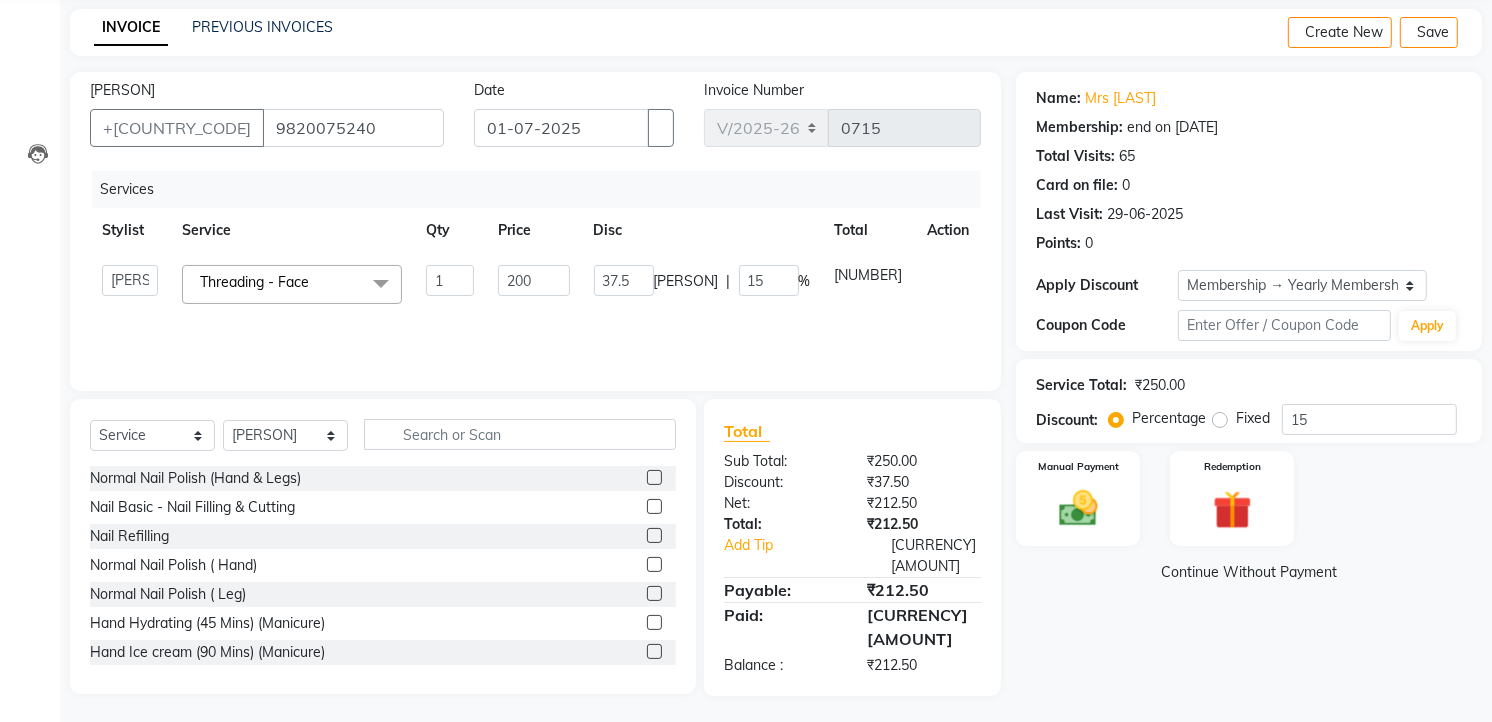 click on "SERVICES Stylist Service Qty Price Disc Total Action  Ankita   Atul   Dipti   Front Desk   Kajal   Kavita   Mayur   neeraj   Nikita   Purva Ma'am   rishi    sahil    Sarfaraz   suraj  Threading - Face  x Normal Nail Polish (Hand & Legs) Nail Basic - Nail Filling & Cutting Nail Refilling Normal Nail Polish ( Hand)  Normal Nail Polish ( Leg) Hand  Hydrating (45 Mins) (Manicure) Hand   Ice cream (90 Mins) (Manicure)  Foot - Hydrating (45 Mins) (Pedicure)  Foot - Icecream (90 Mins) (Pedicure)  Foot - Heel Peel ( 60 Min ) (Pedicure) Foot massage AVL Cruise ( Manicure ) AVL Cruise ( Pedicure ) Hand massage Tata Tan Watermelon ( Pedicure )  Tata Tan Watermelon ( Manicure ) Tata Tan Vanilla Macademia ( pedicure ) vedic pedicure  vedic manicure  Face Waxing -(Honey) Under Arms Waxing (Honey) Full Arms Waxing (Honey) Half Arms Waxing (Honey)  Full Legs Waxing (Honey)  Half Legs Waxing (Honey)   Stomach Waxing (Honey)  Full Front Waxing (Honey)" at bounding box center [535, 384] 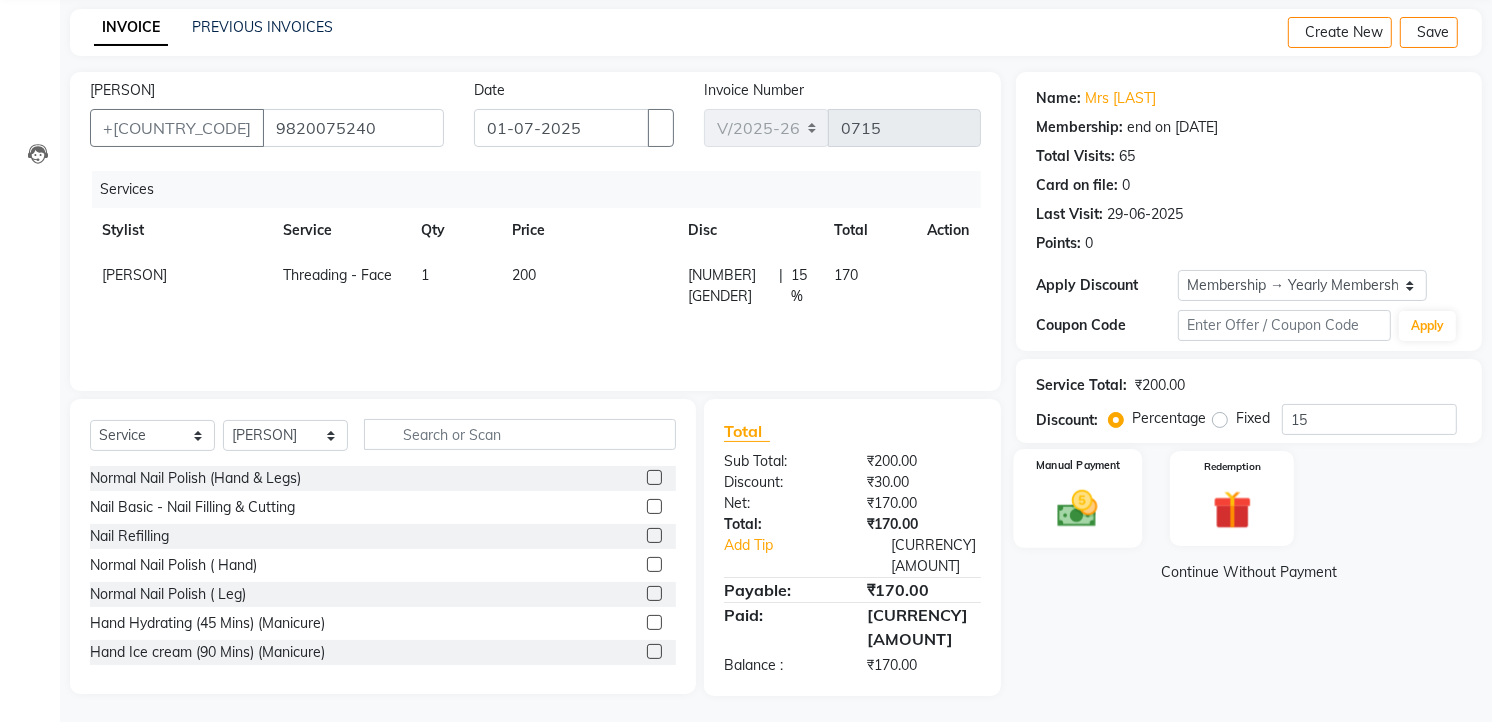 click at bounding box center (1078, 508) 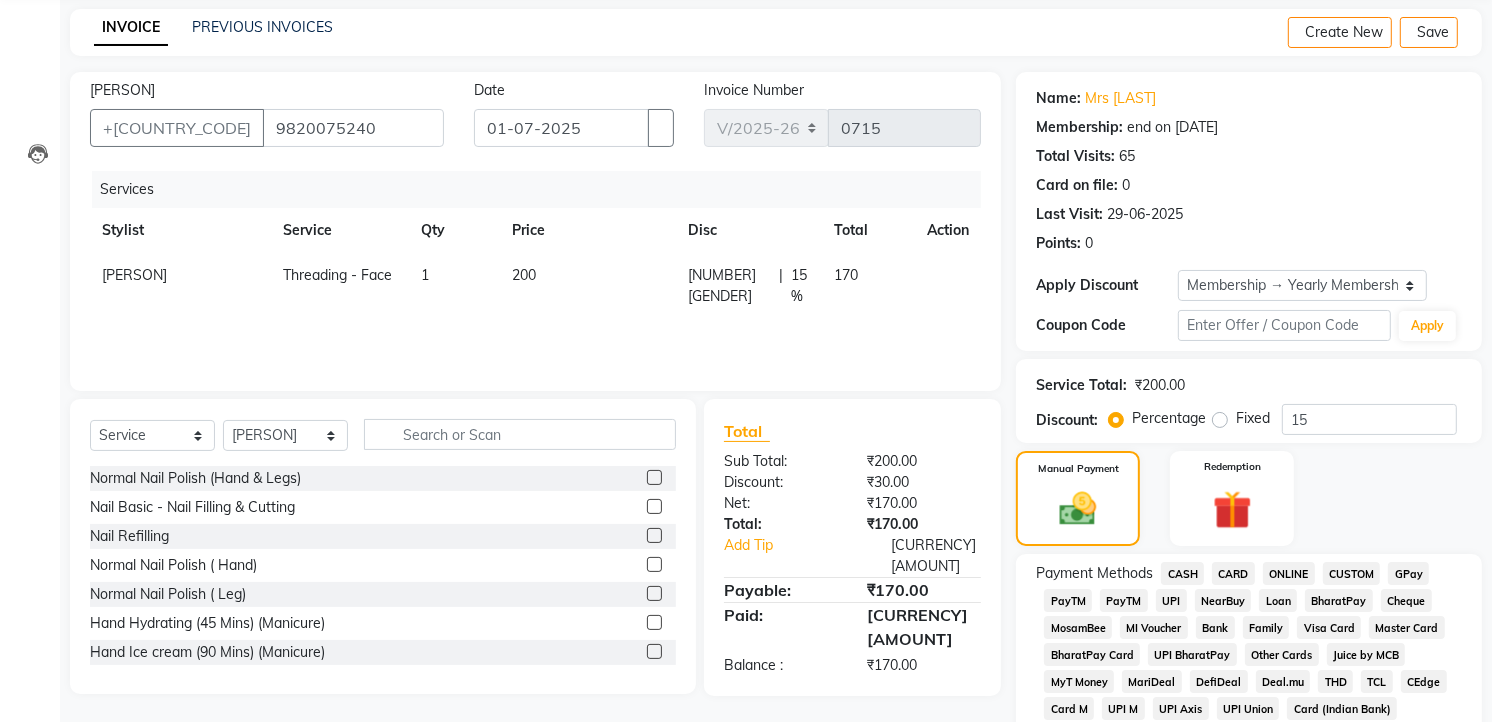 click on "CARD" at bounding box center (1182, 573) 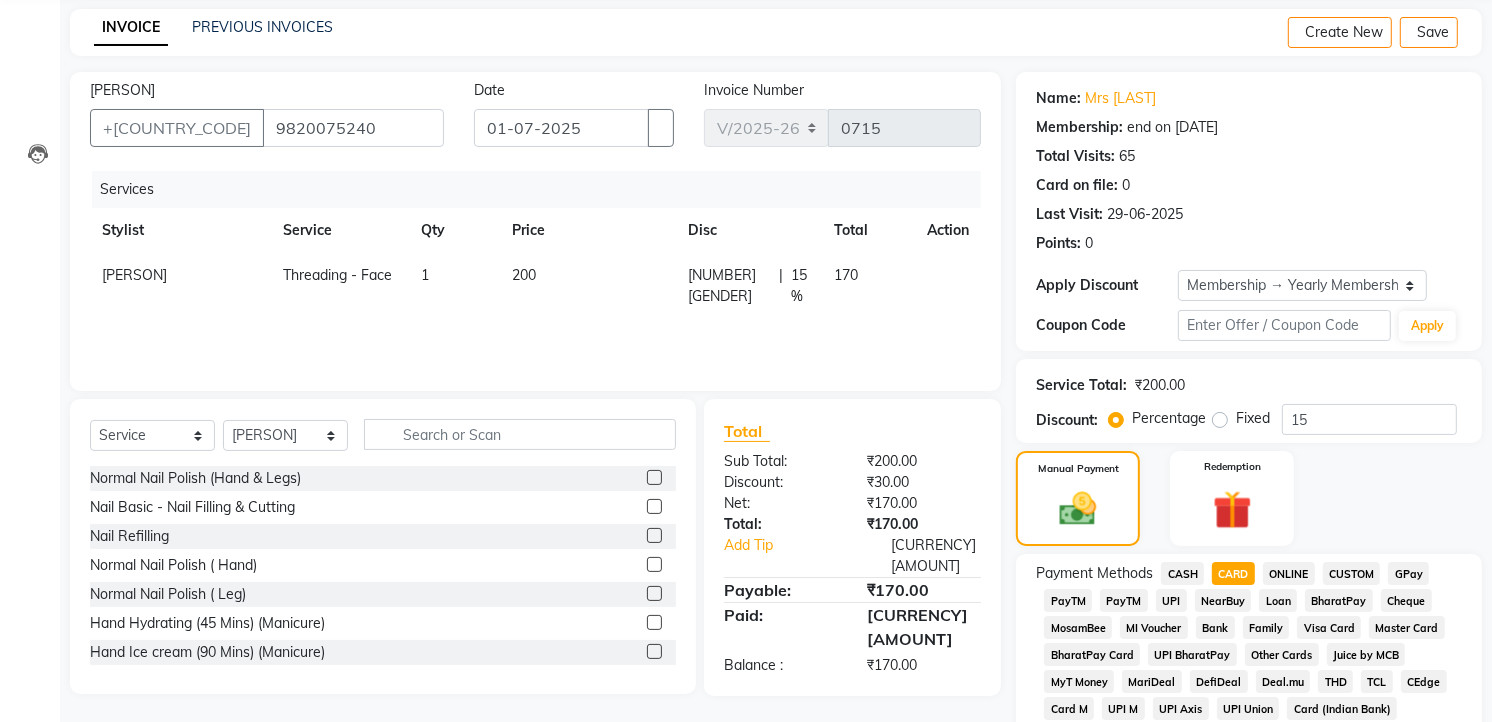scroll, scrollTop: 726, scrollLeft: 0, axis: vertical 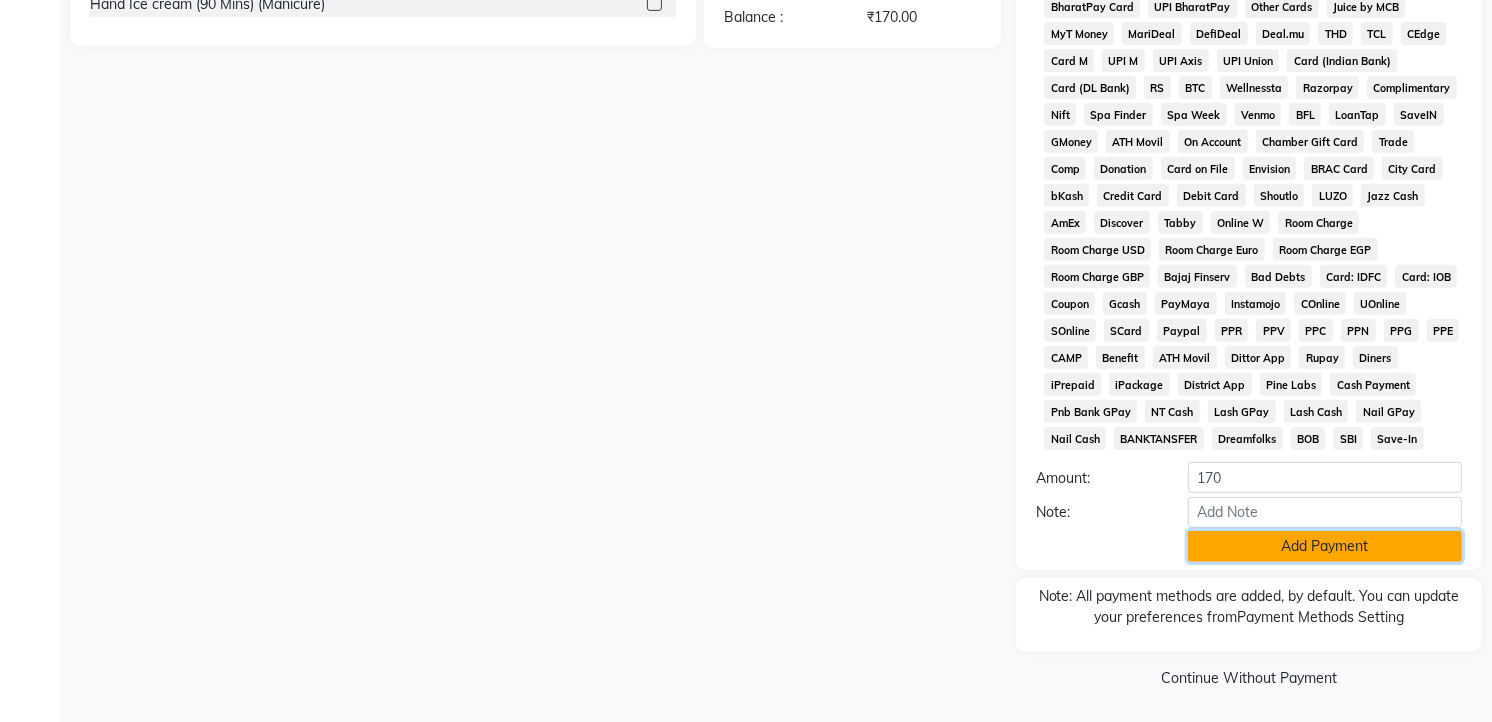 click on "Add Payment" at bounding box center (1325, 546) 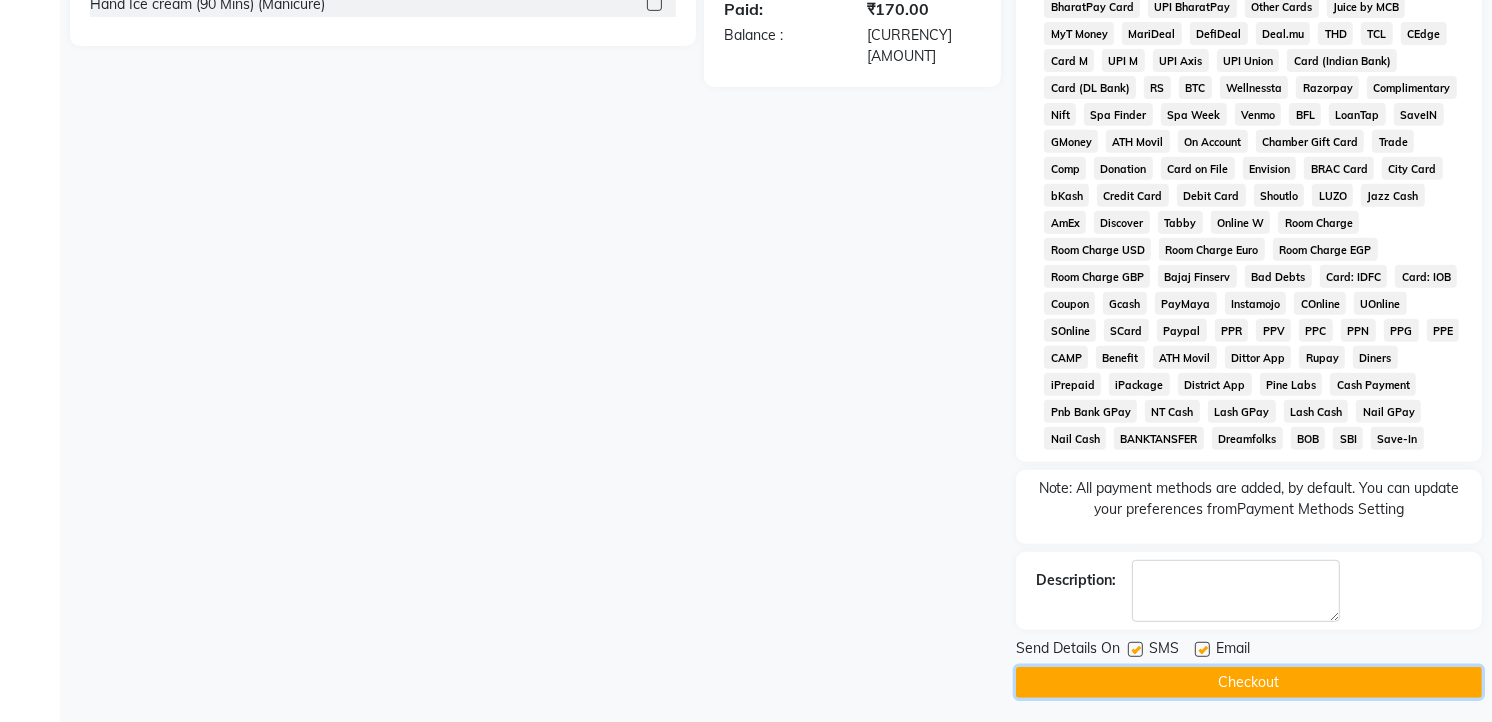 click on "Checkout" at bounding box center (1249, 682) 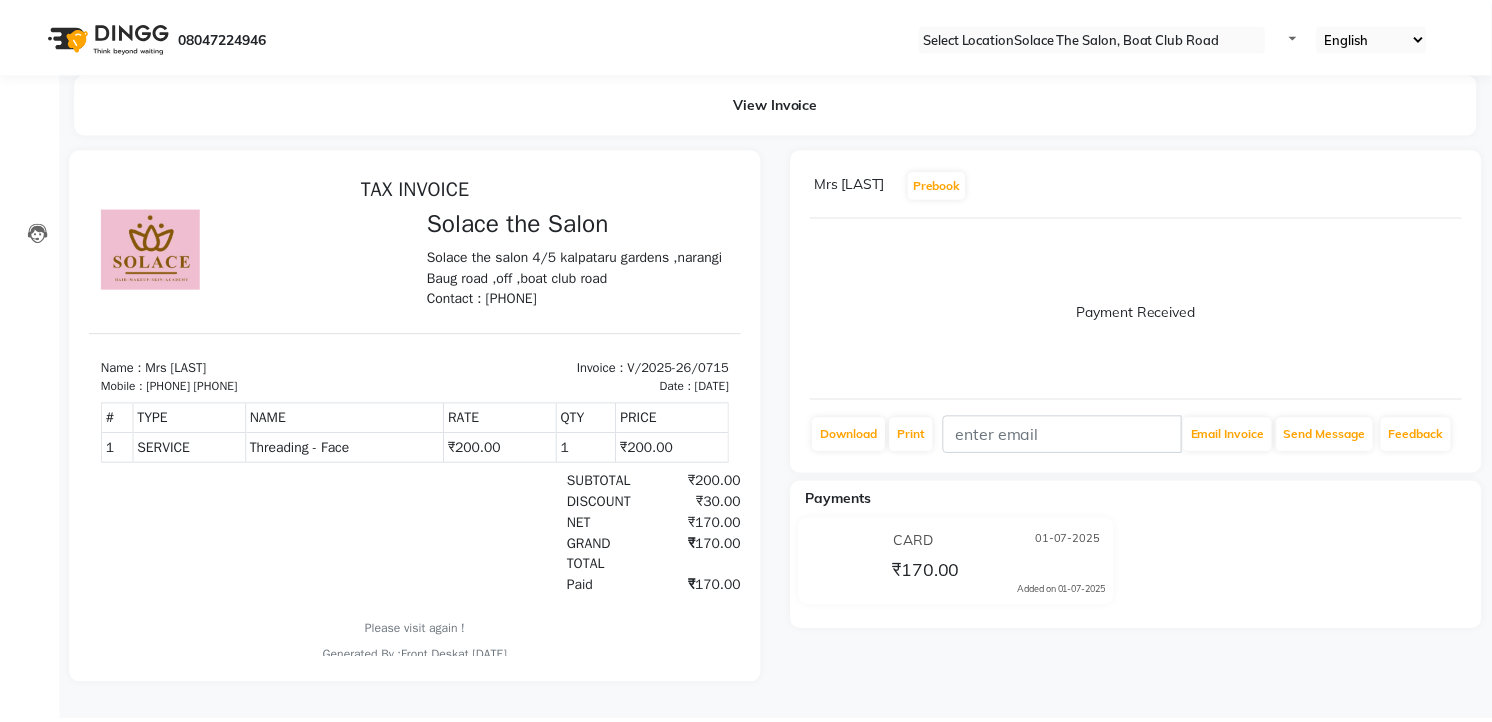 scroll, scrollTop: 0, scrollLeft: 0, axis: both 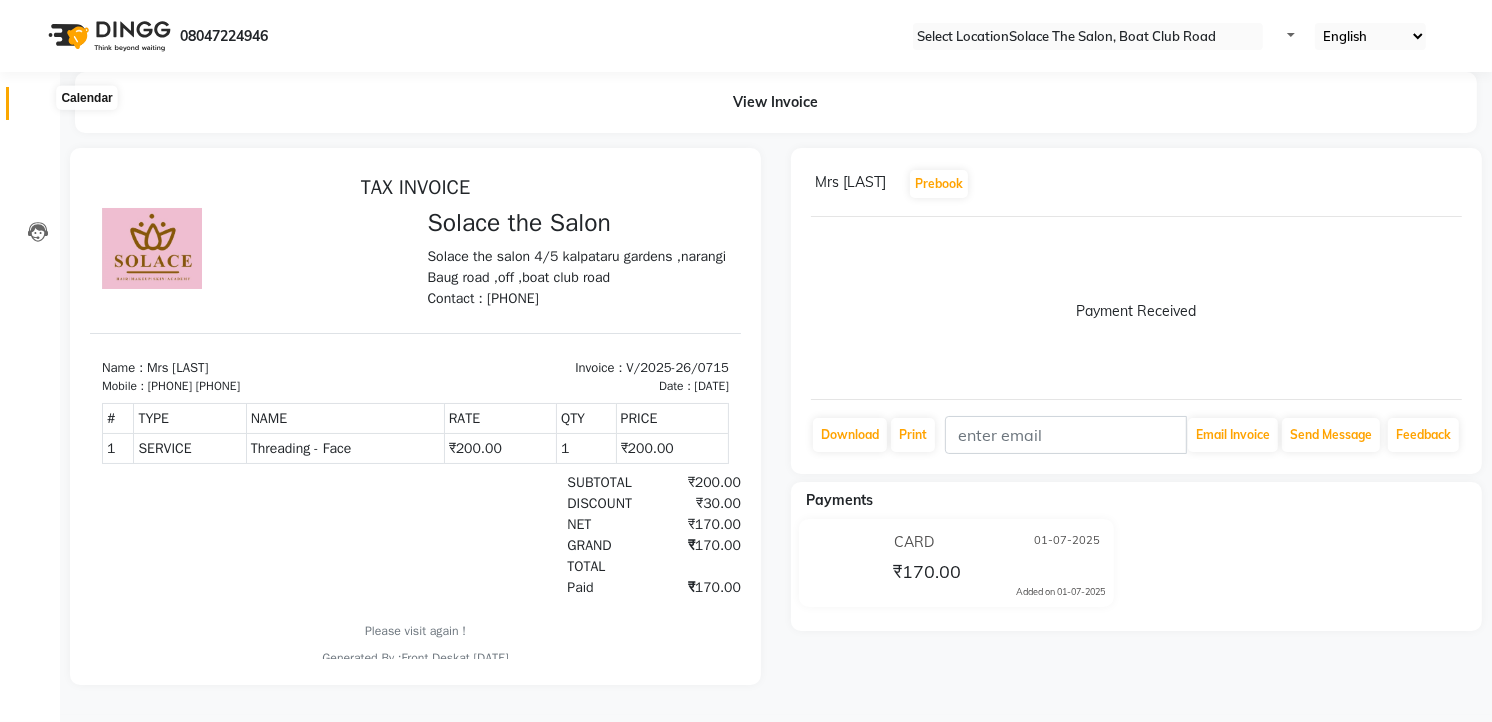 click at bounding box center [38, 108] 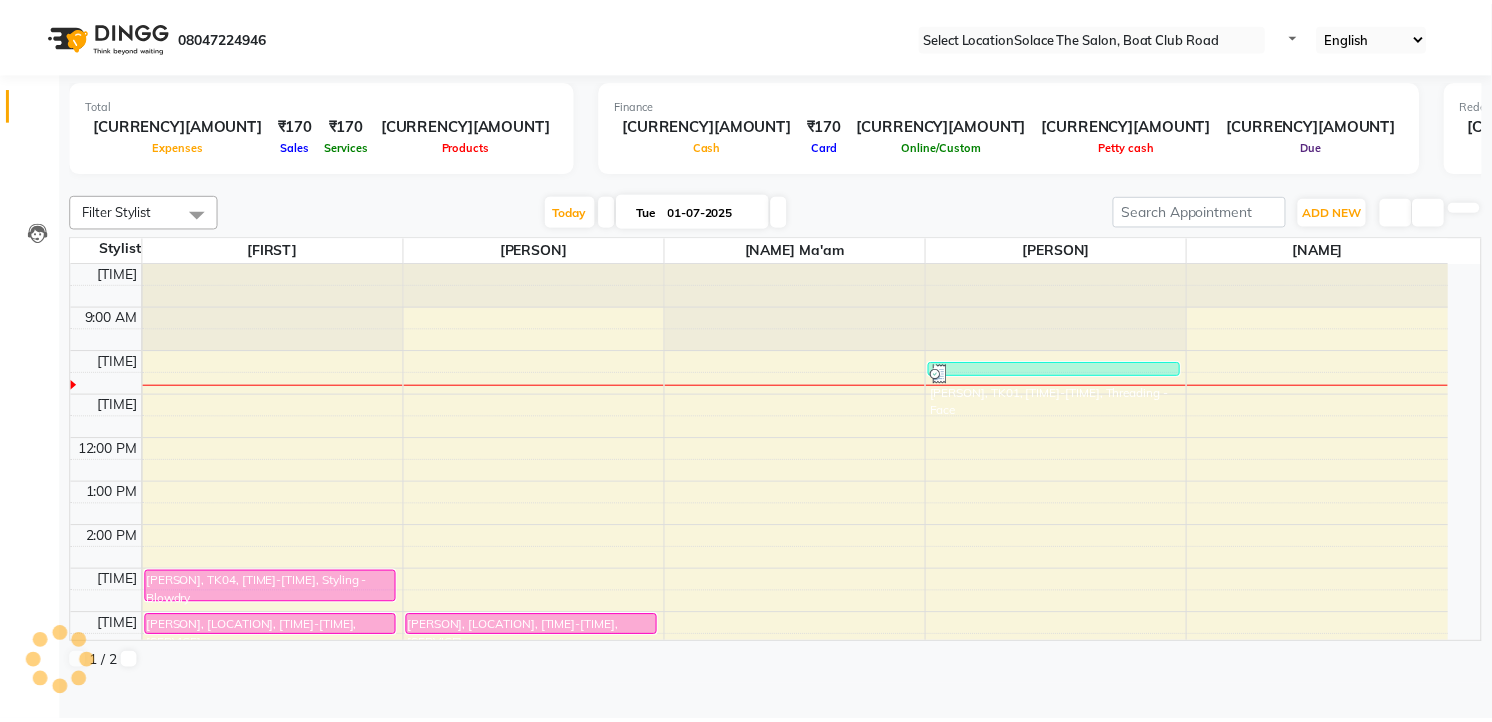 scroll, scrollTop: 88, scrollLeft: 0, axis: vertical 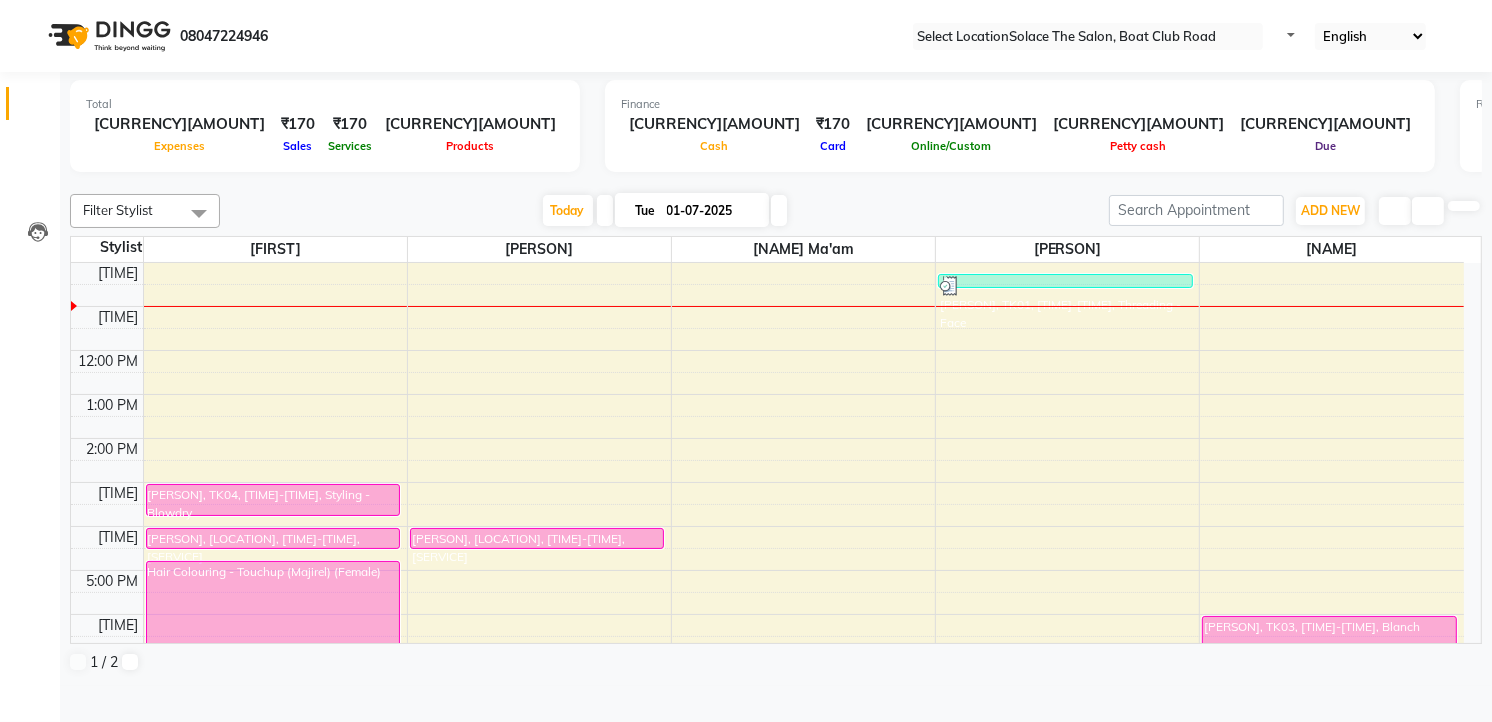 click at bounding box center [776, 182] 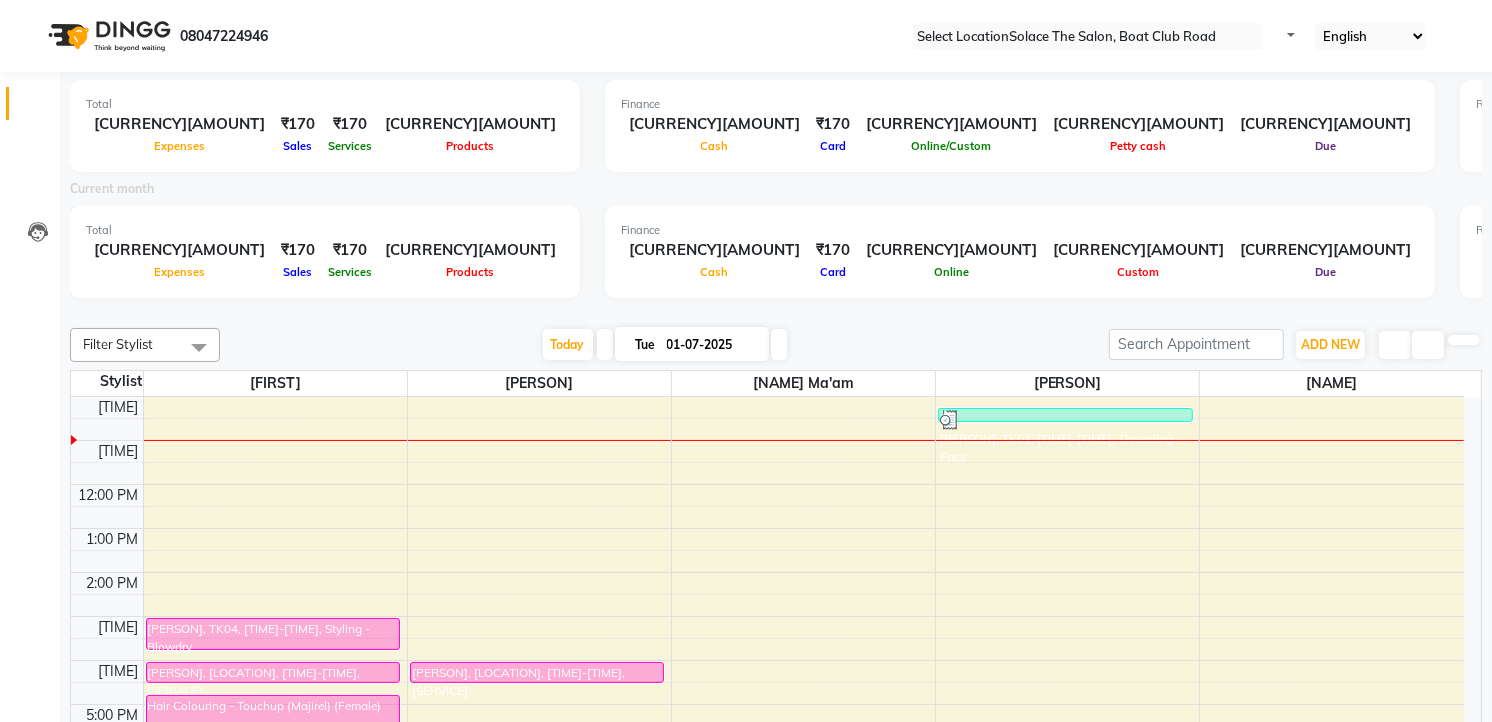 click at bounding box center (776, 312) 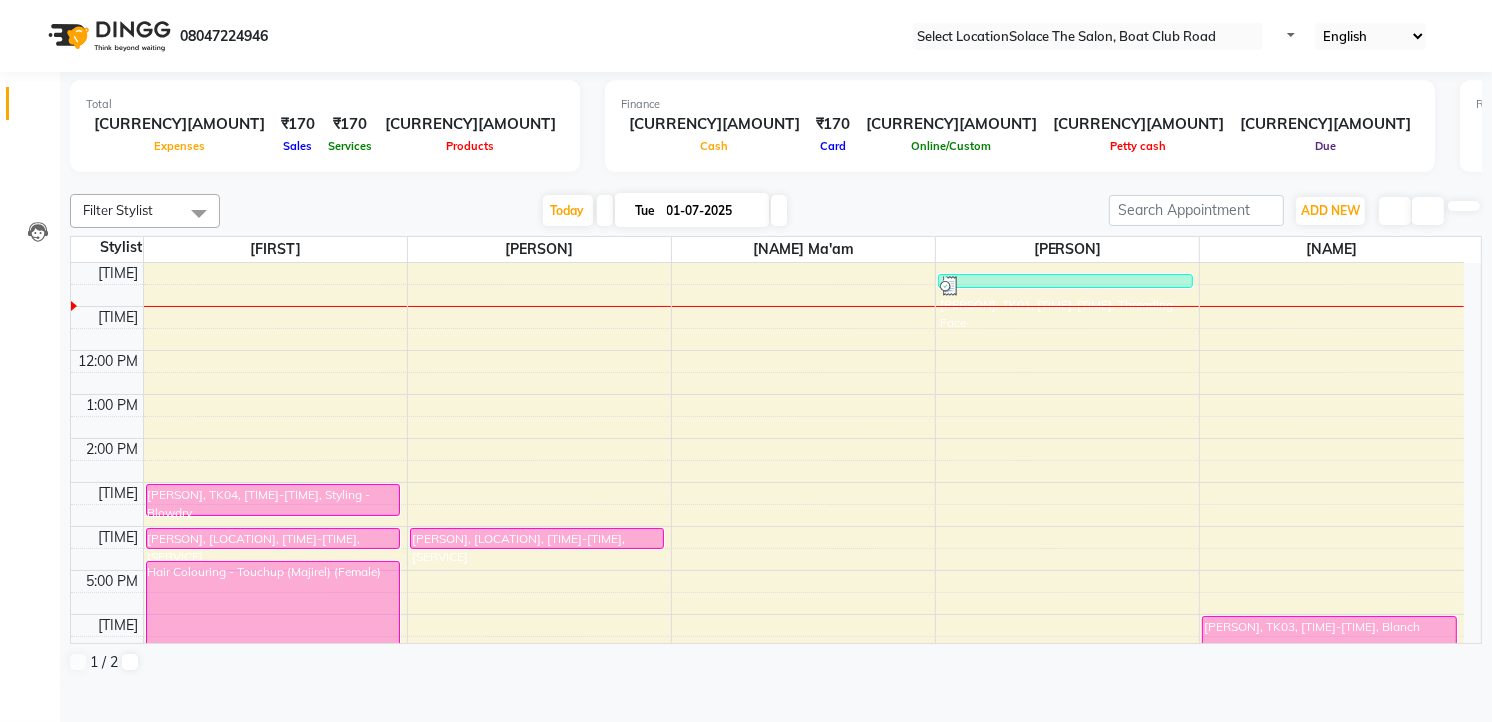 click at bounding box center [636, 210] 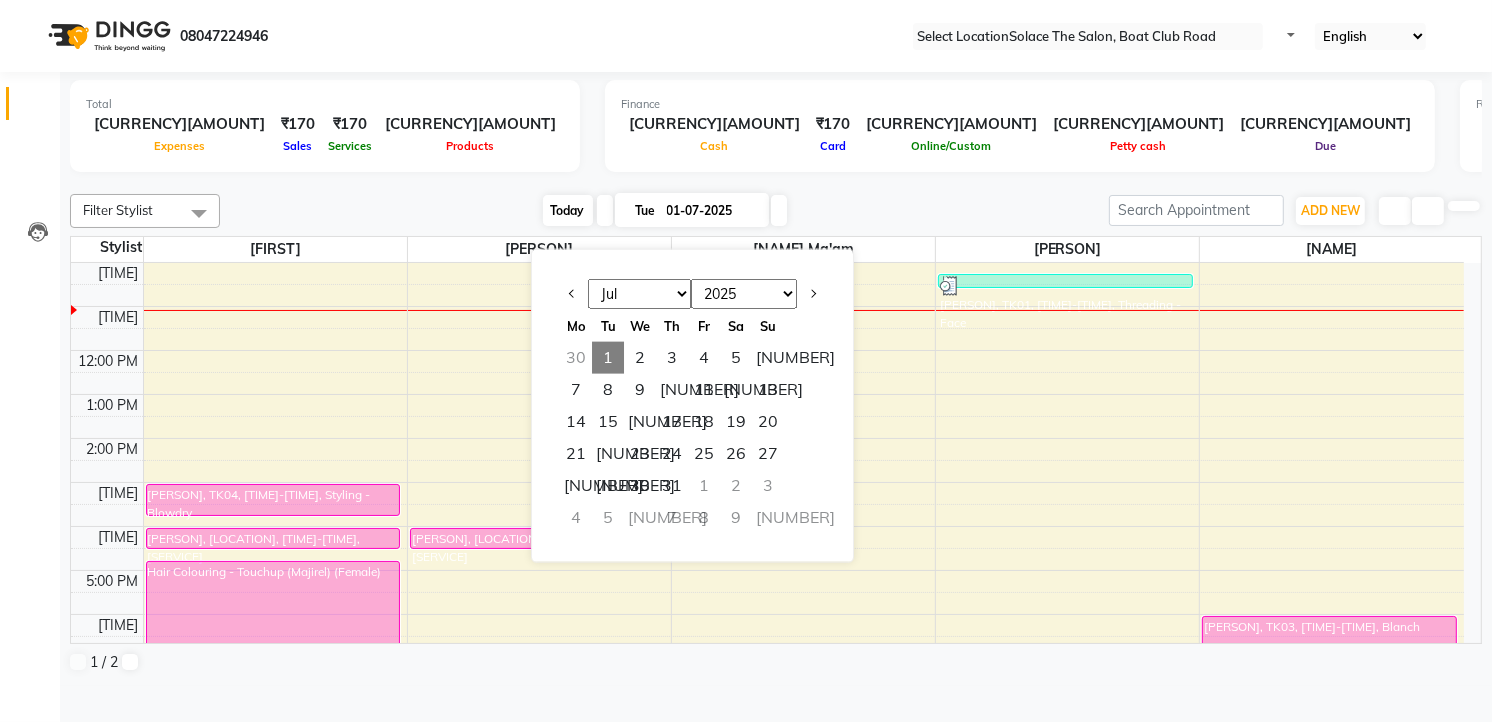 click on "Today" at bounding box center [568, 210] 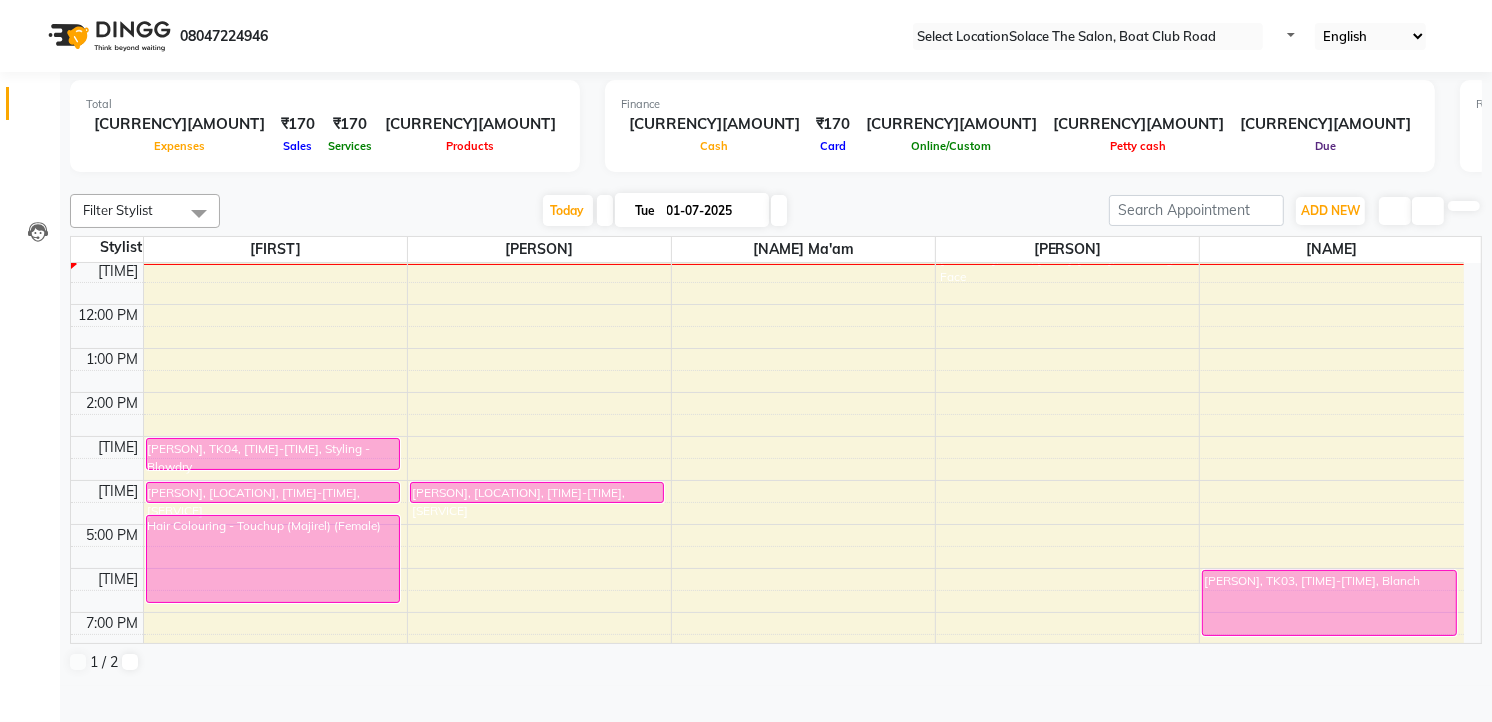 scroll, scrollTop: 237, scrollLeft: 0, axis: vertical 